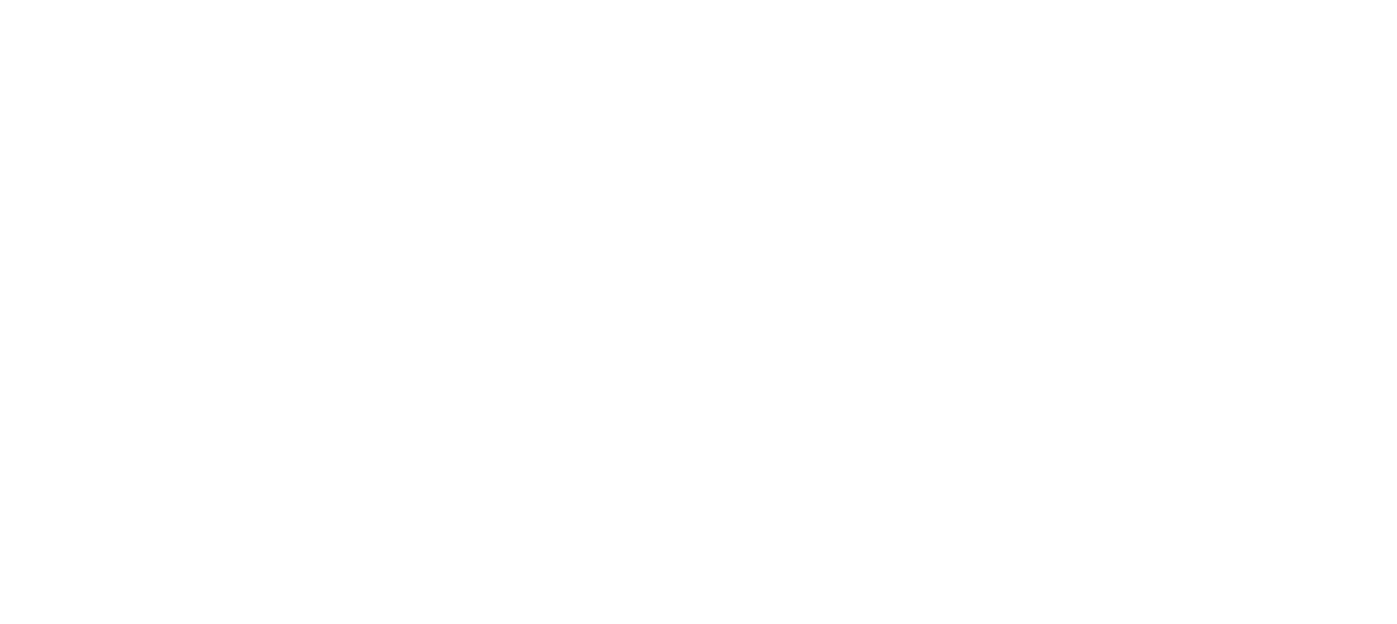 scroll, scrollTop: 0, scrollLeft: 0, axis: both 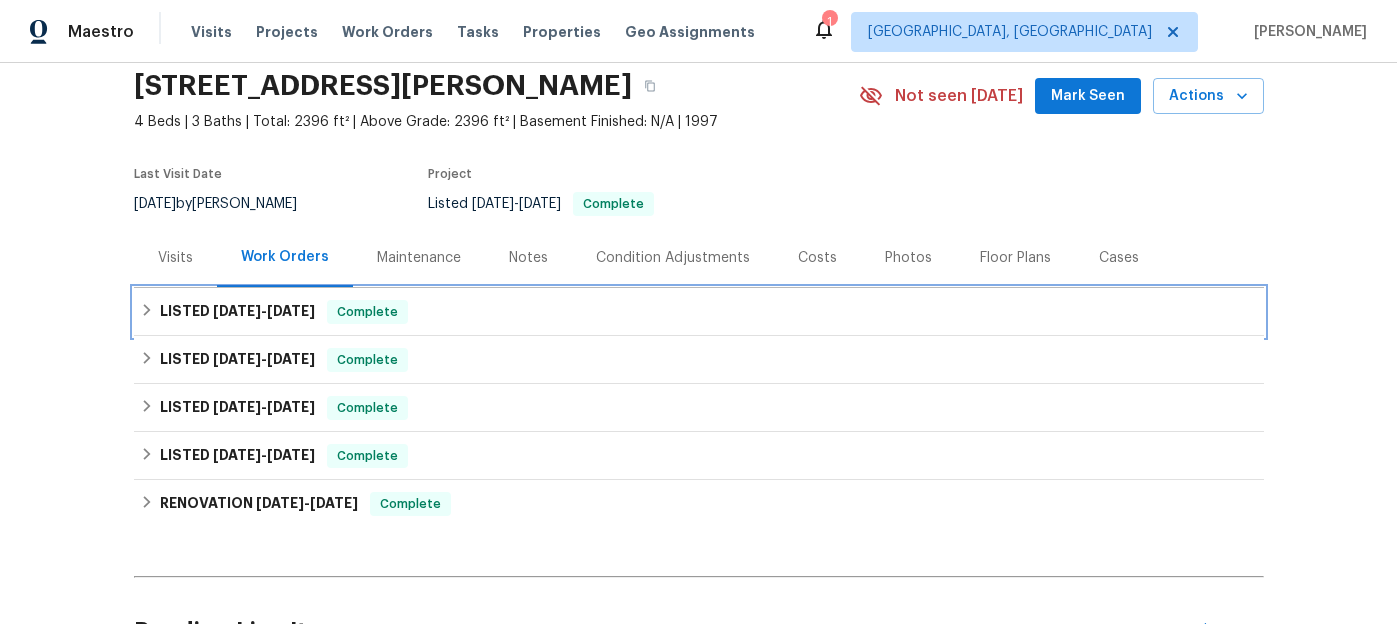 click on "[DATE]" at bounding box center [237, 311] 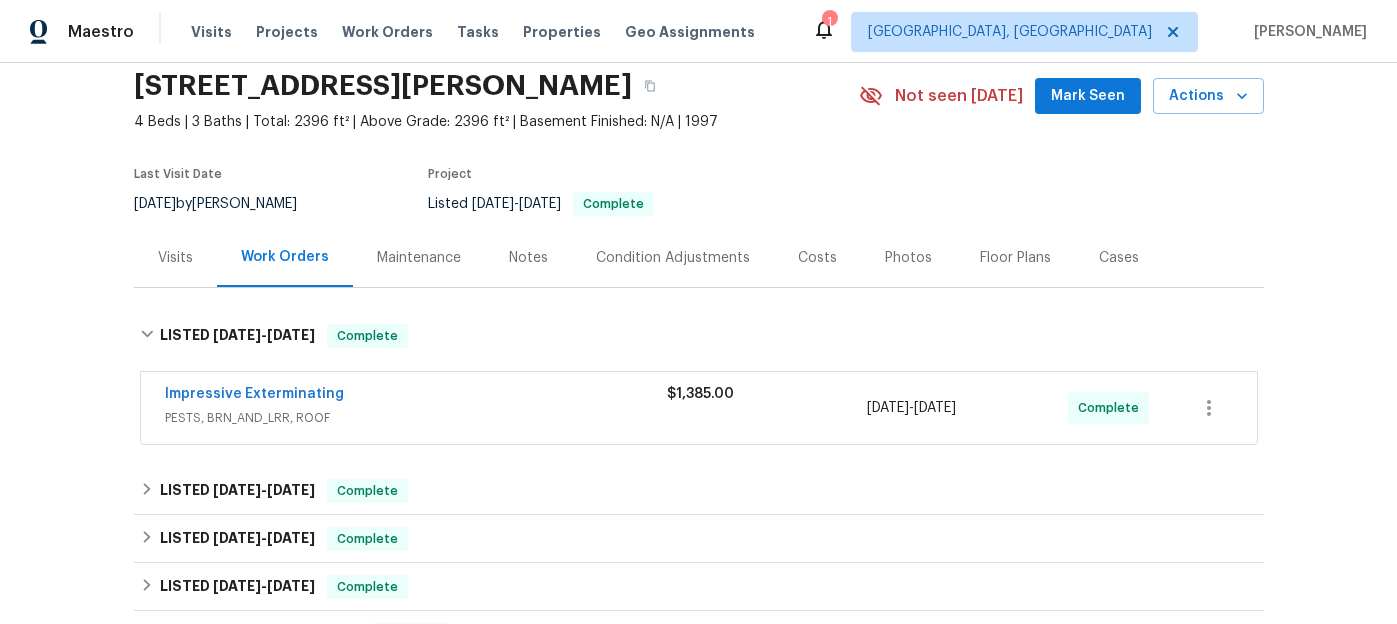 click on "PESTS, BRN_AND_LRR, ROOF" at bounding box center (416, 418) 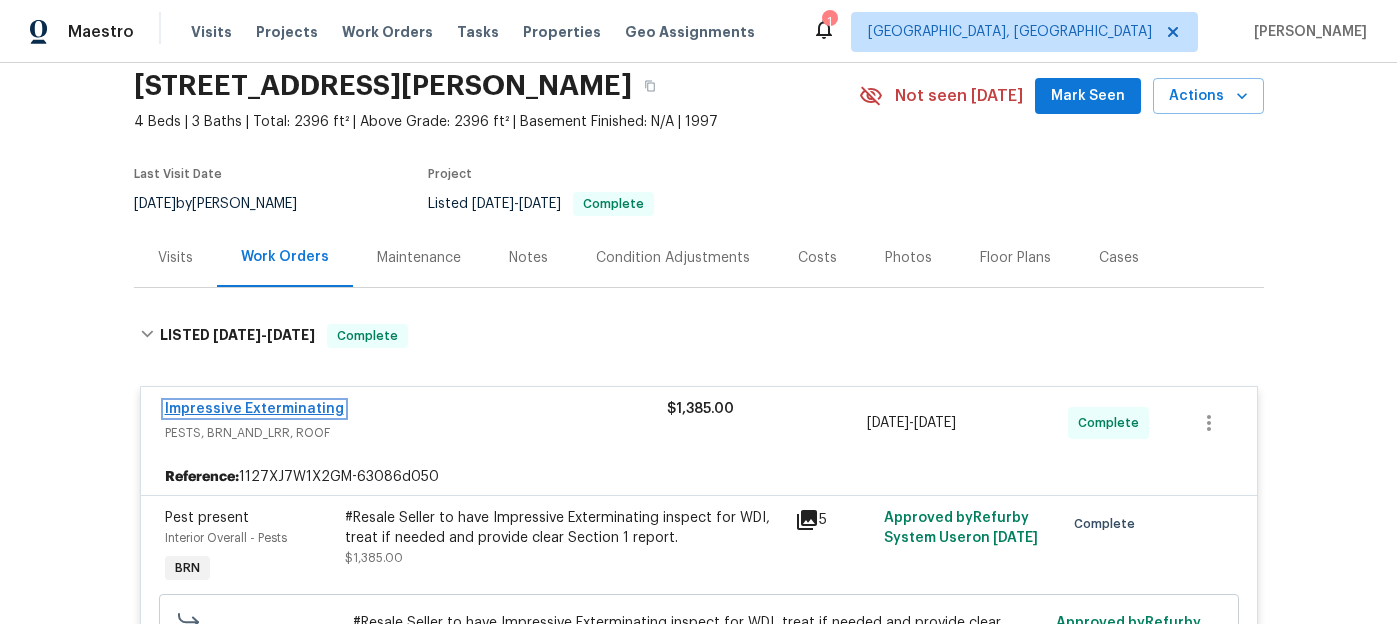 click on "Impressive Exterminating" at bounding box center [254, 409] 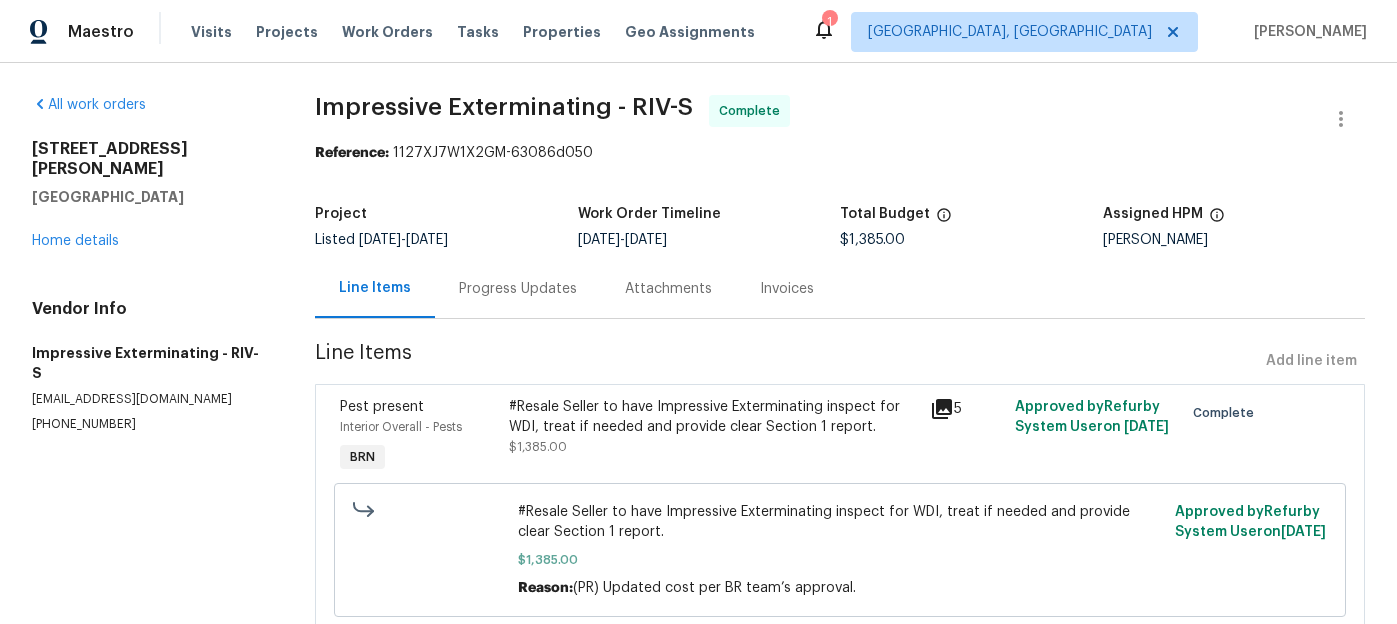 scroll, scrollTop: 70, scrollLeft: 0, axis: vertical 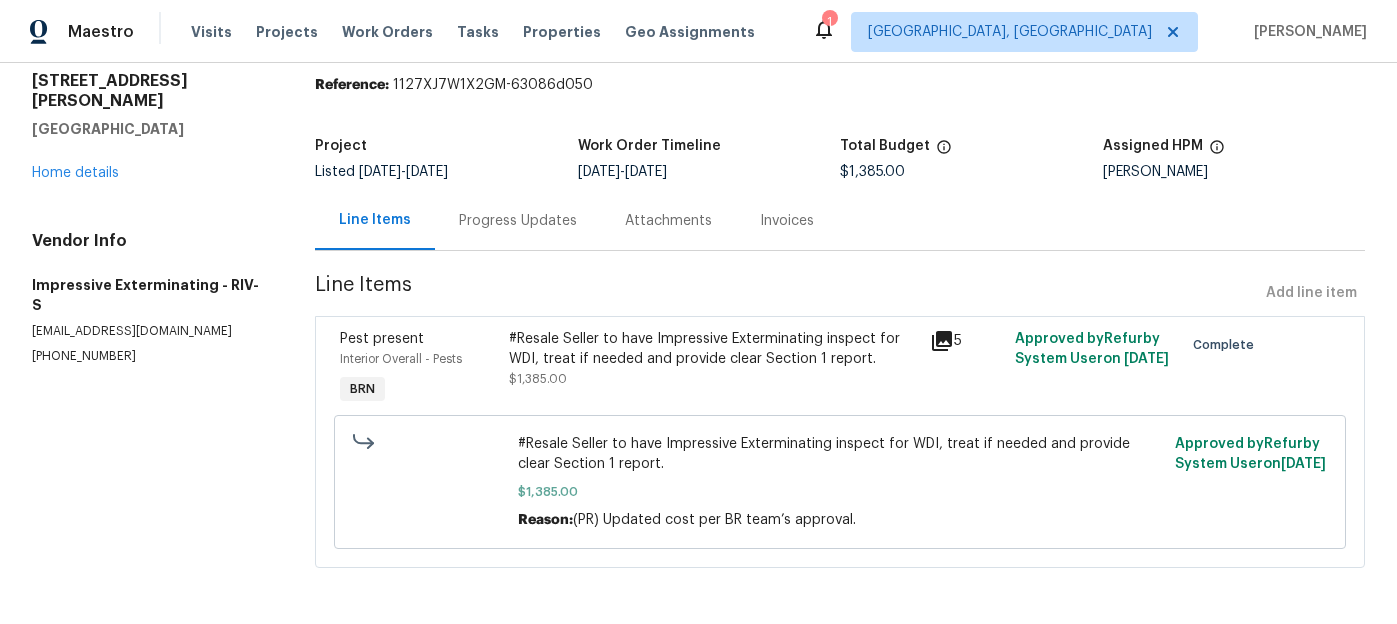 click on "Progress Updates" at bounding box center (518, 221) 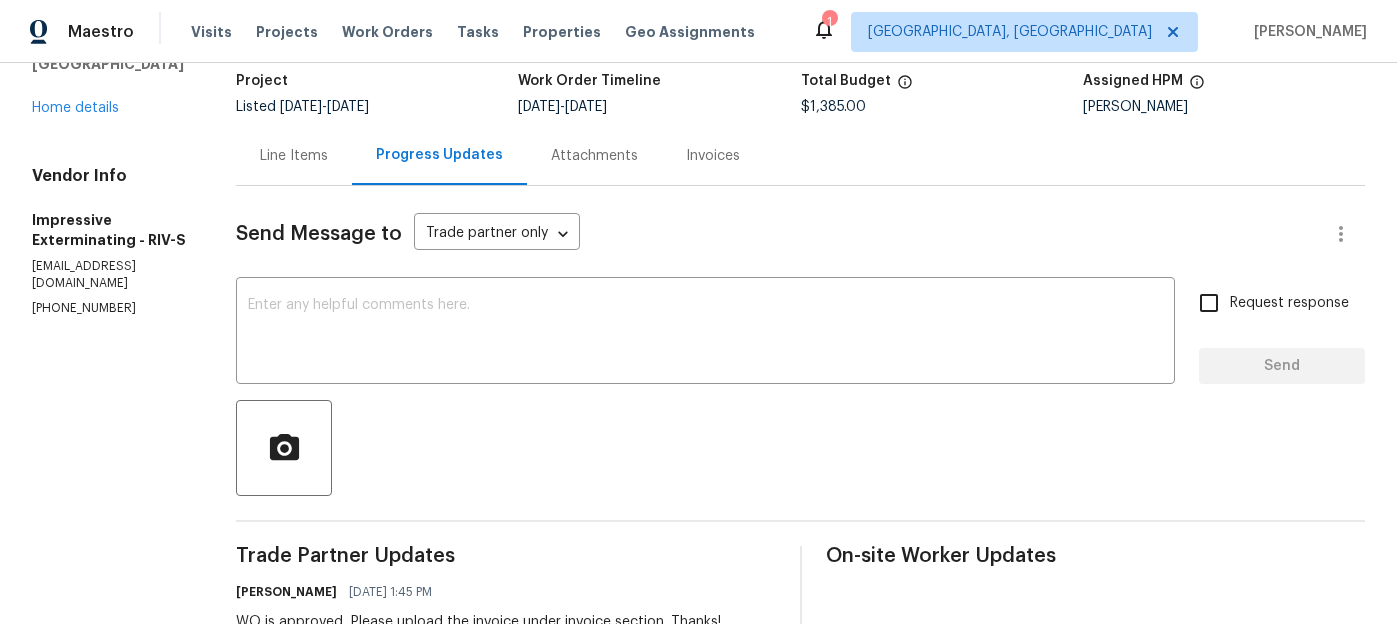 scroll, scrollTop: 131, scrollLeft: 0, axis: vertical 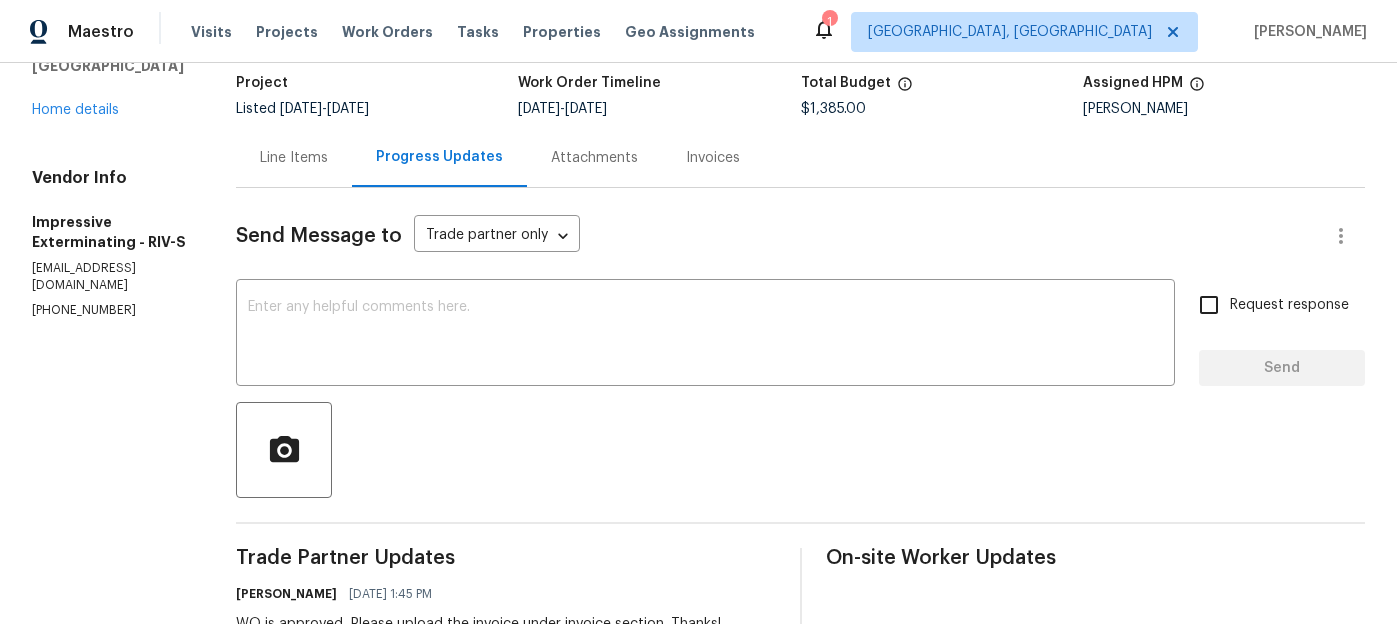 click on "Invoices" at bounding box center [713, 158] 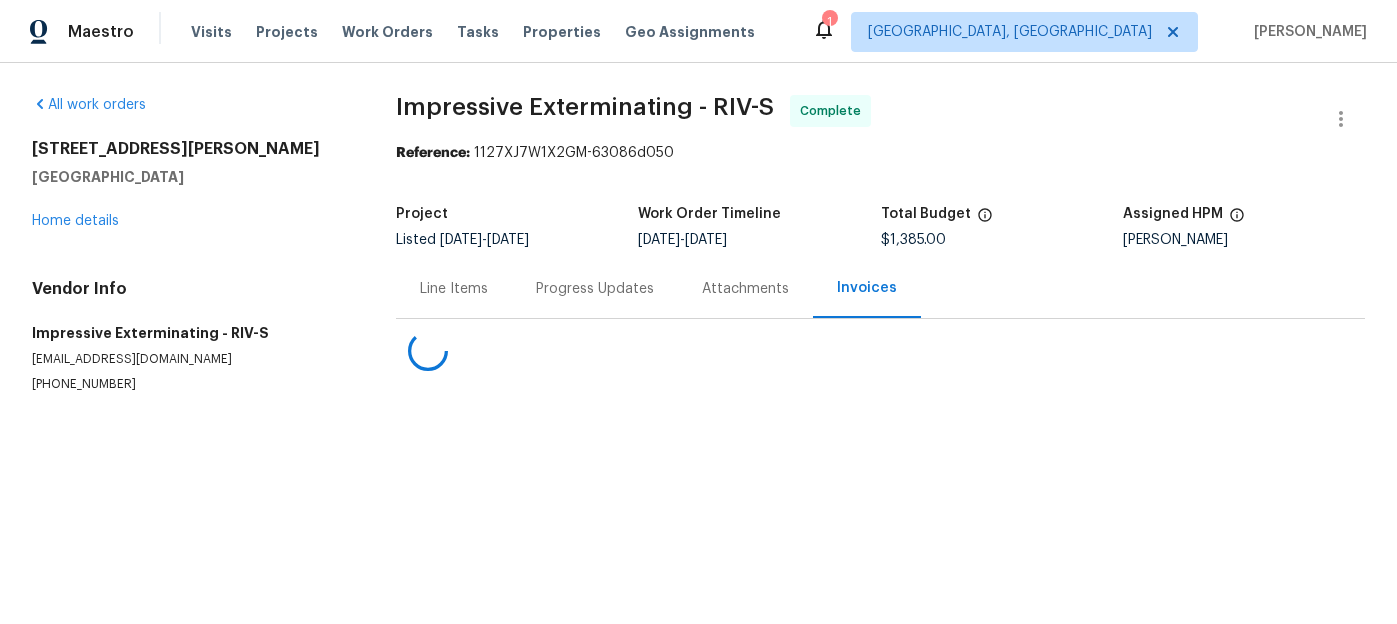 scroll, scrollTop: 0, scrollLeft: 0, axis: both 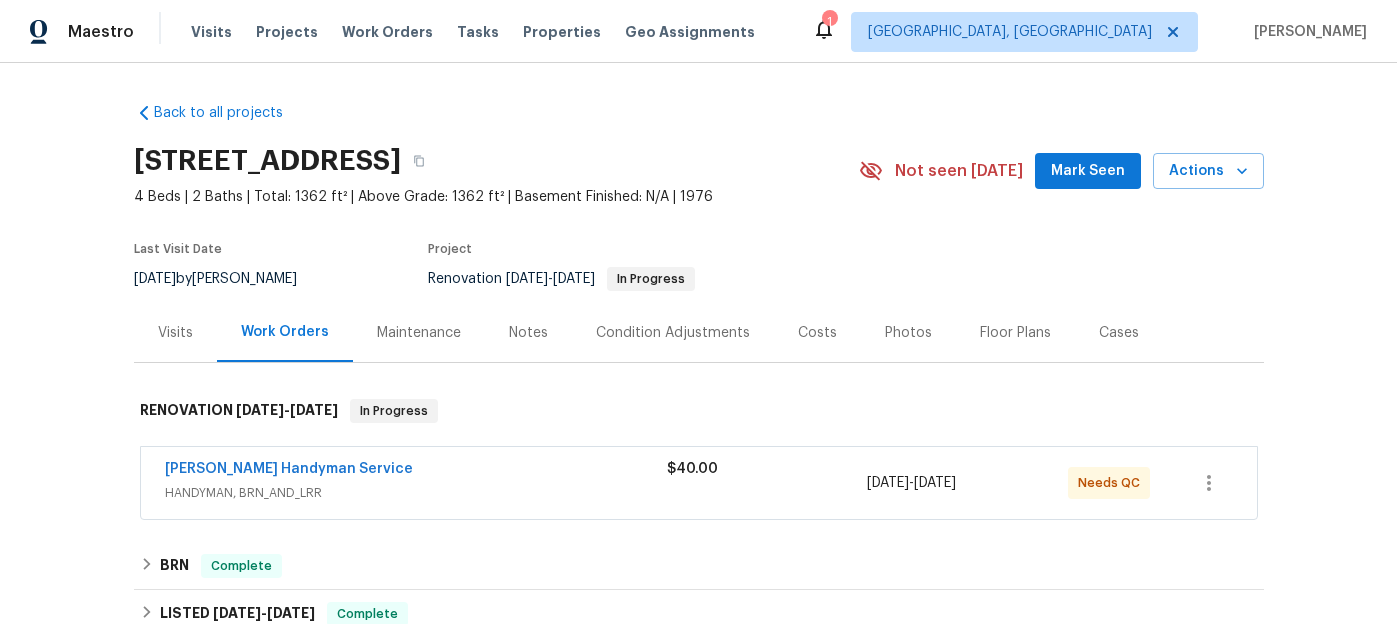 click on "HANDYMAN, BRN_AND_LRR" at bounding box center (416, 493) 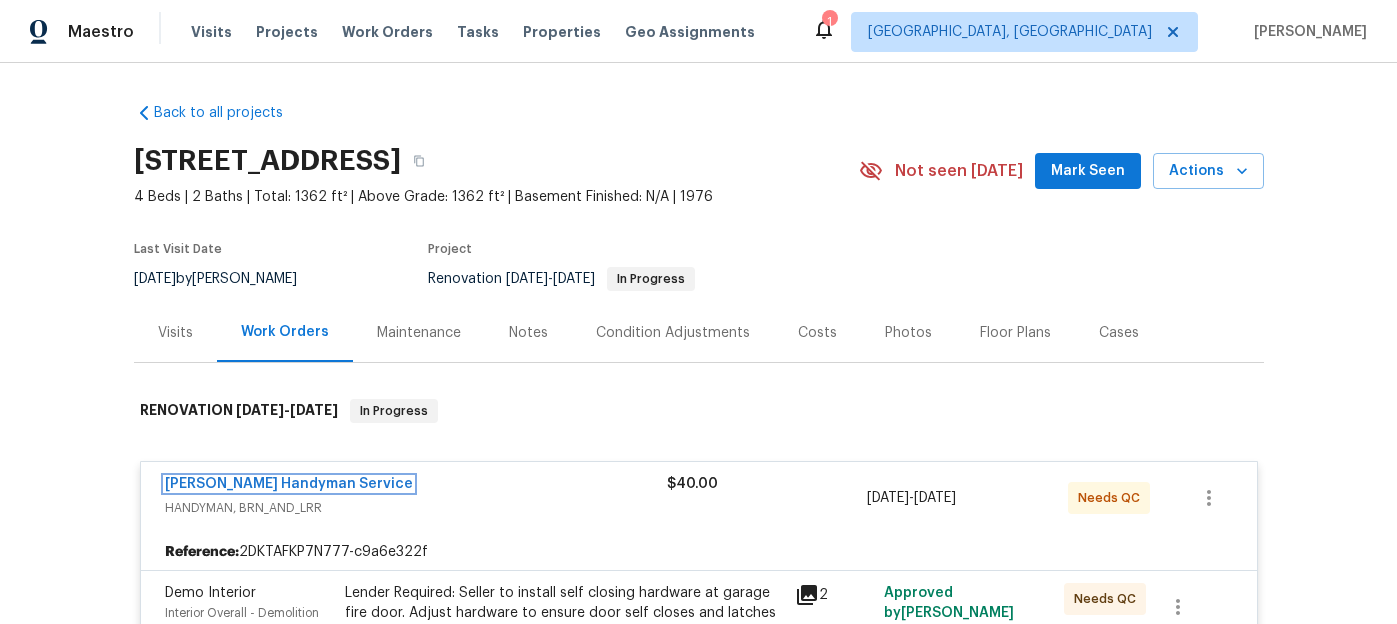 click on "Mehle's Handyman Service" at bounding box center (289, 484) 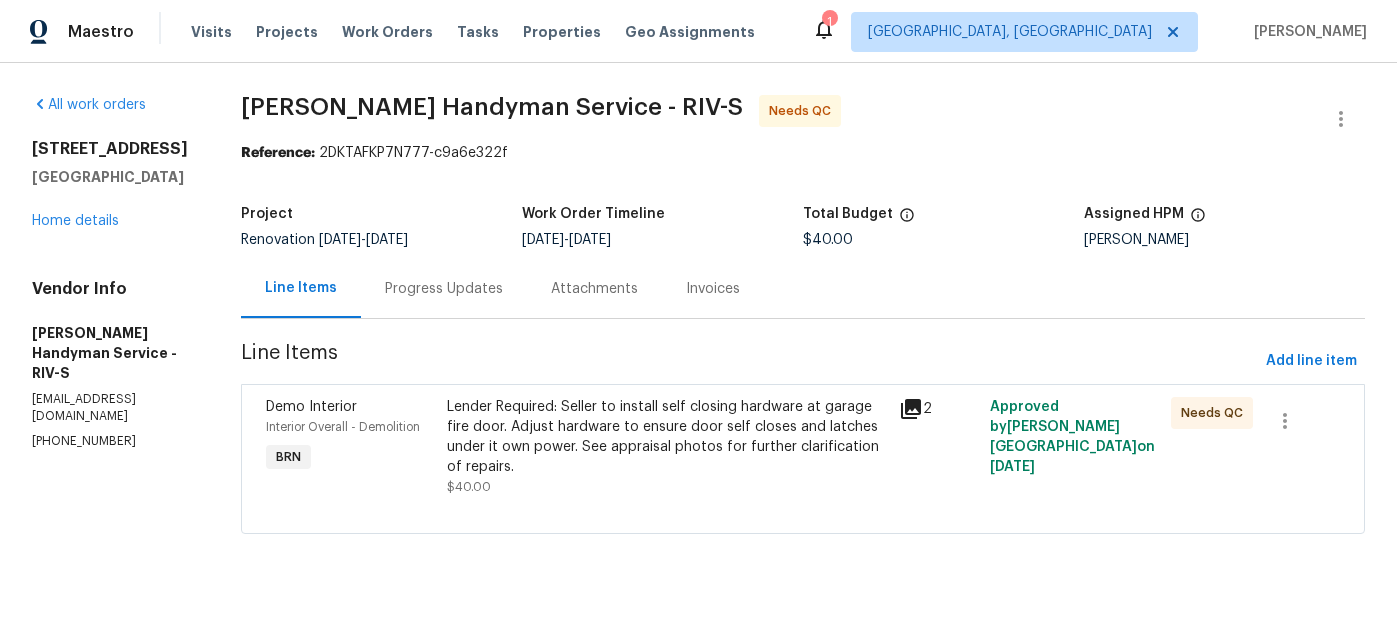 click on "Invoices" at bounding box center [713, 289] 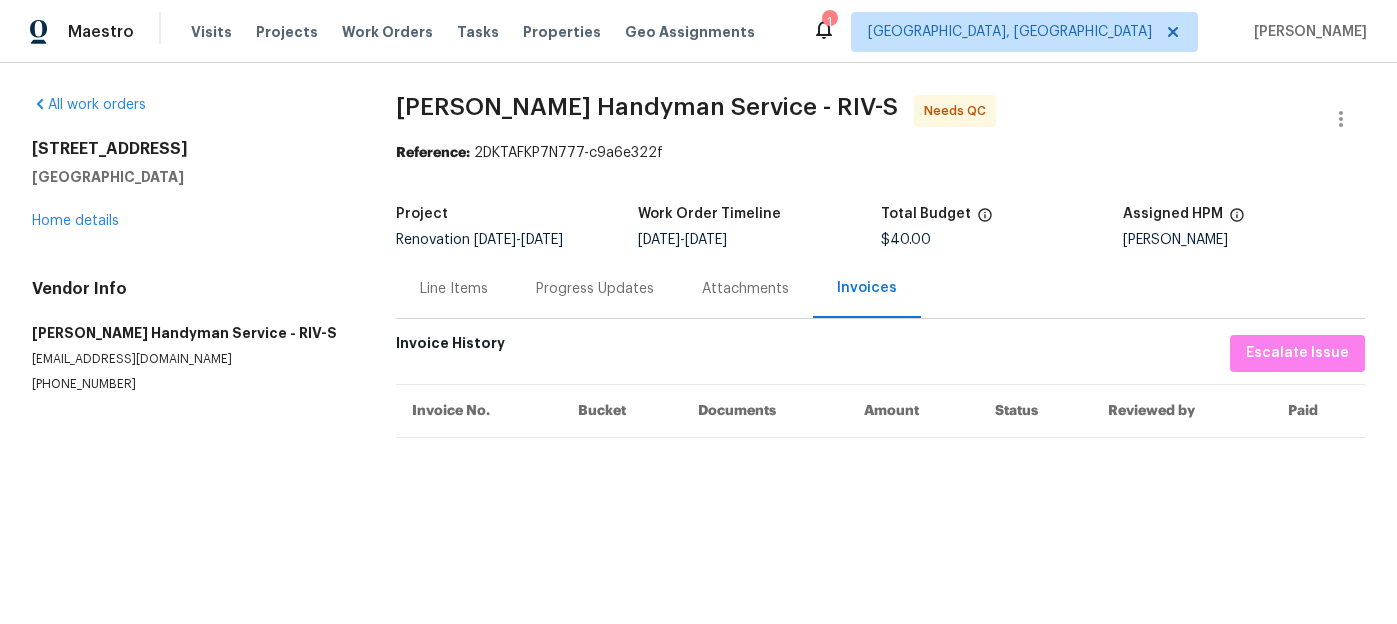 click on "Line Items" at bounding box center (454, 289) 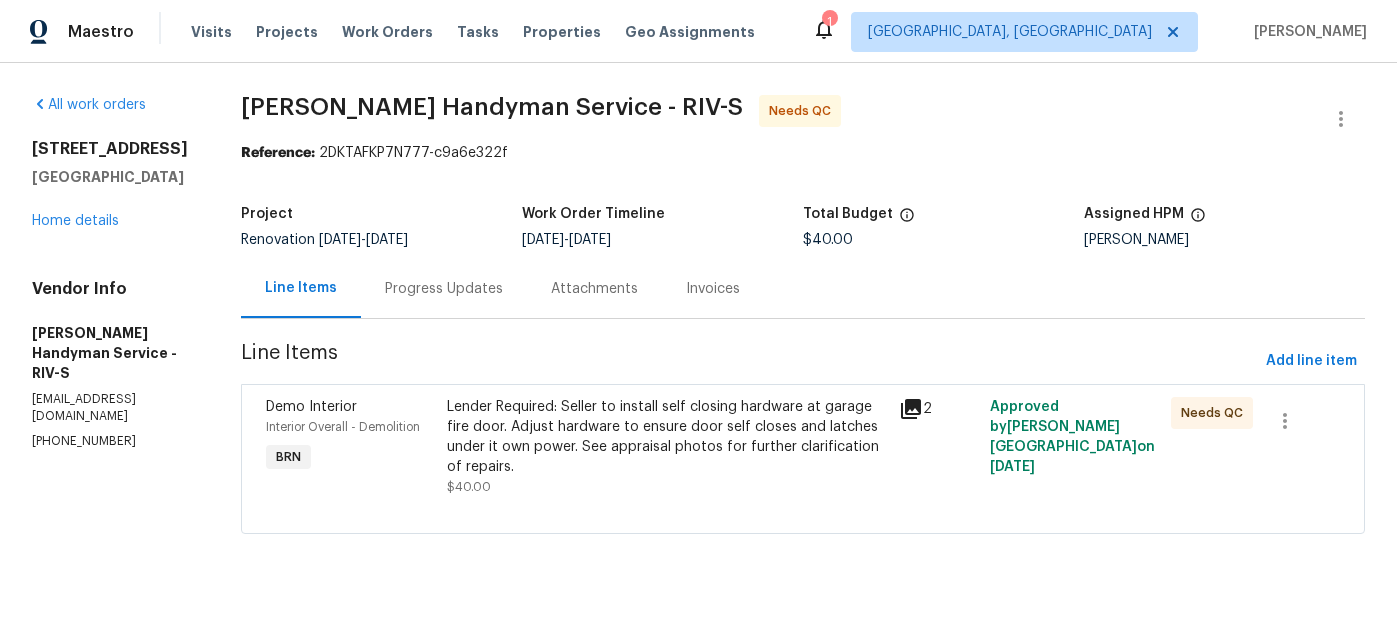 click 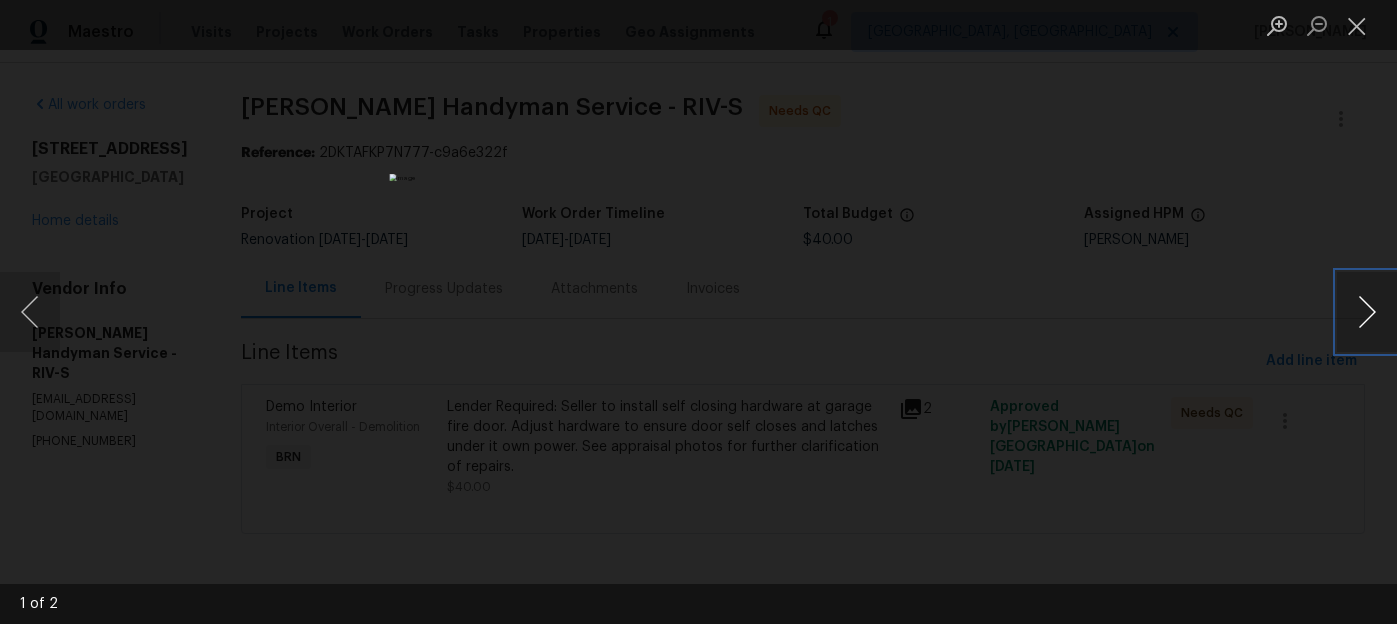 click at bounding box center (1367, 312) 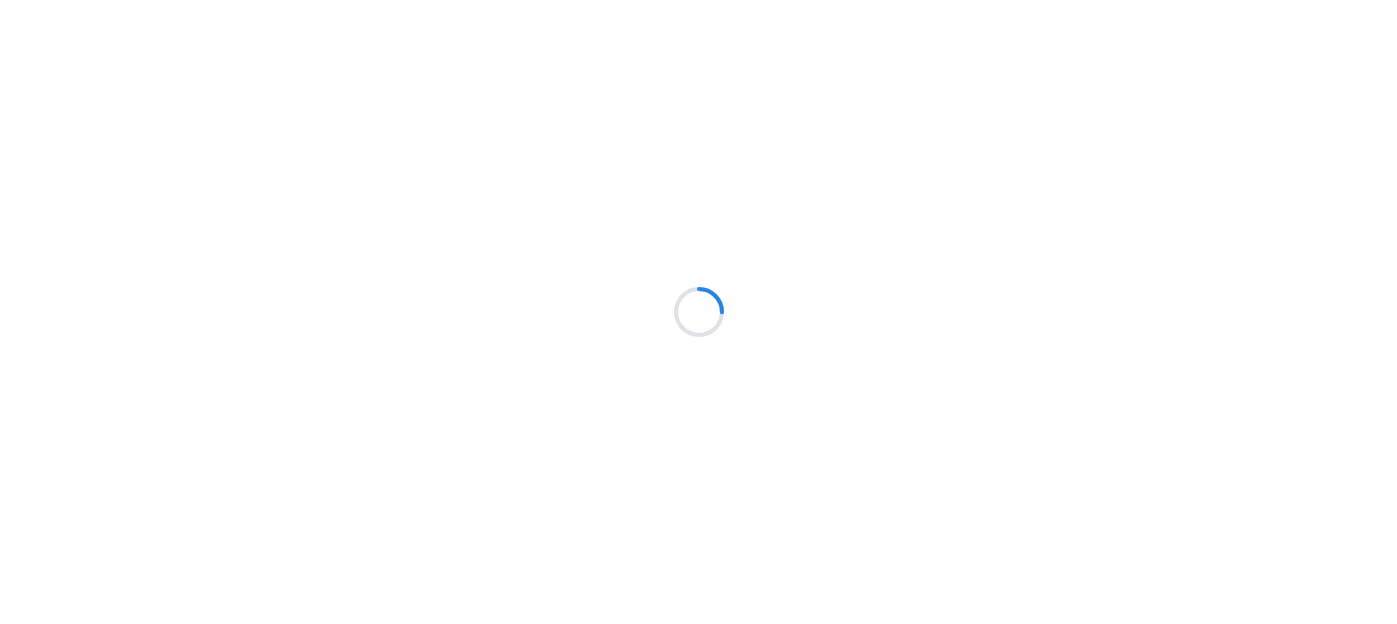 scroll, scrollTop: 0, scrollLeft: 0, axis: both 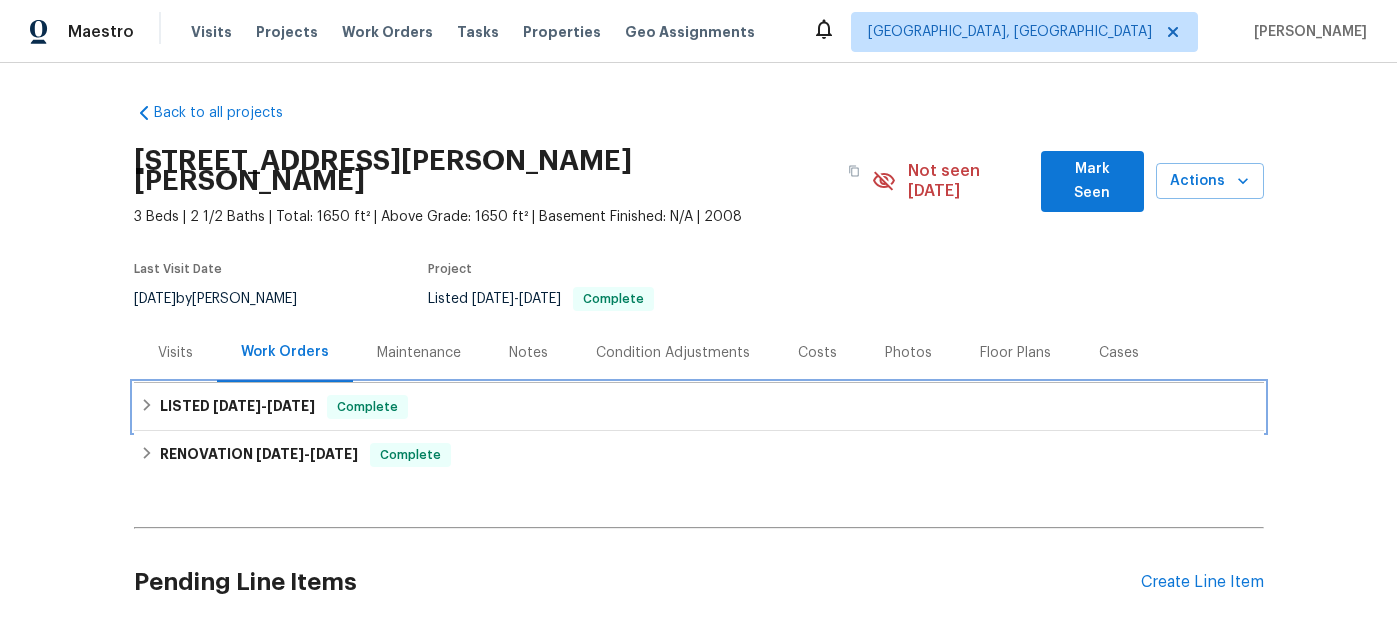 click on "[DATE]" at bounding box center [237, 406] 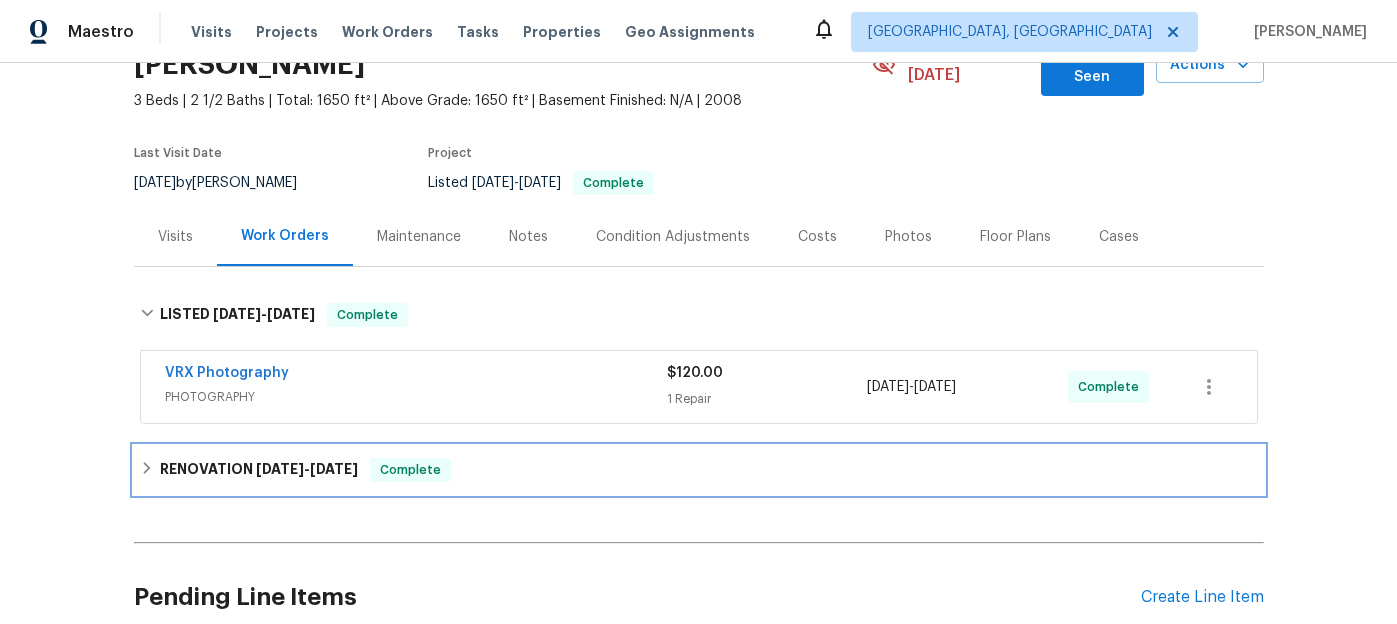 click on "3/19/25" at bounding box center [280, 469] 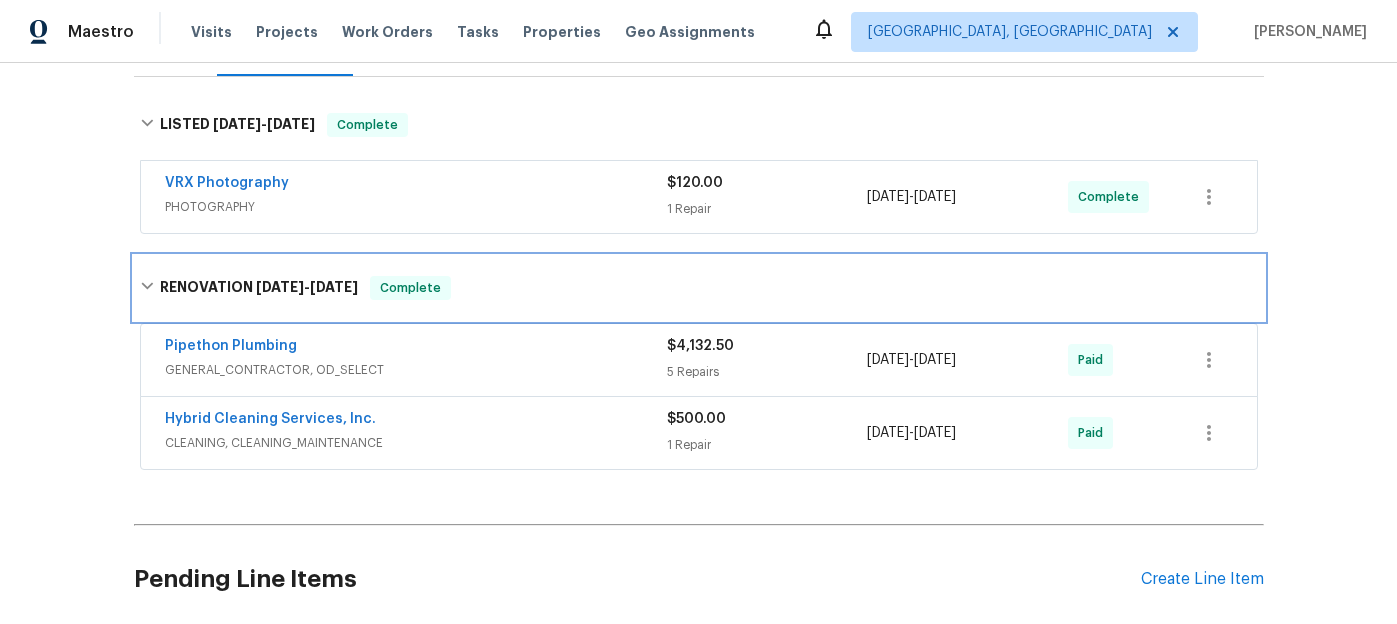 scroll, scrollTop: 444, scrollLeft: 0, axis: vertical 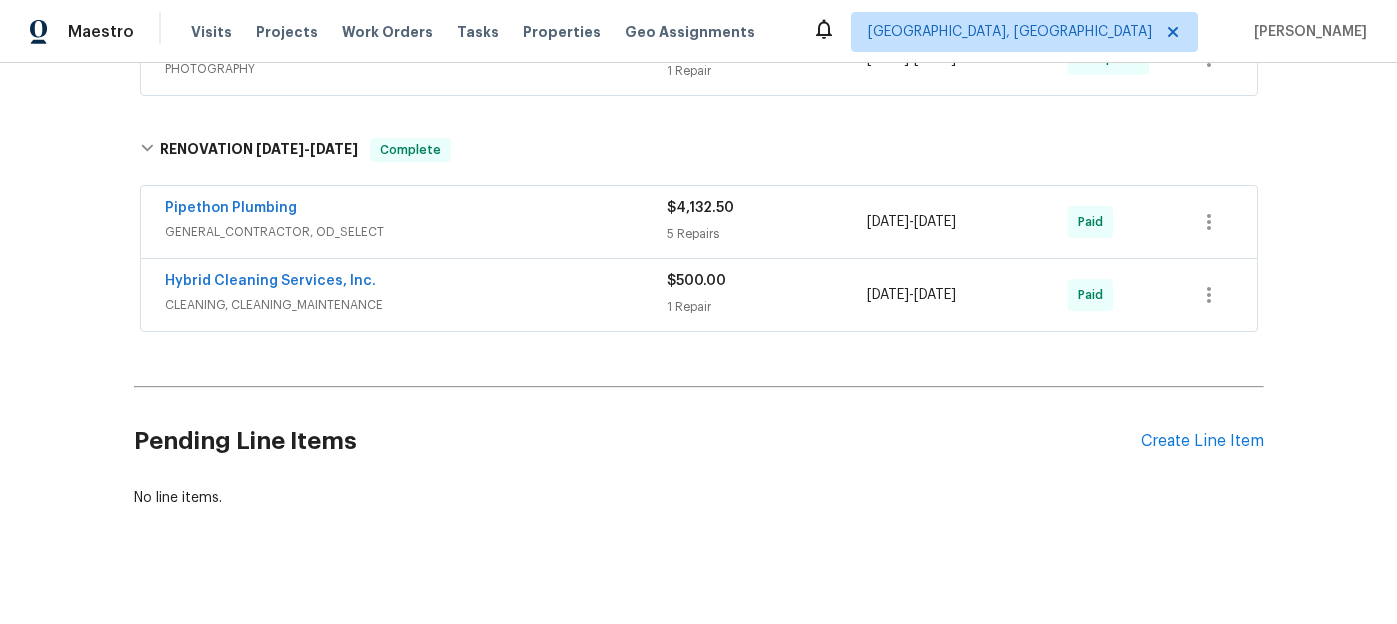 click on "GENERAL_CONTRACTOR, OD_SELECT" at bounding box center (416, 232) 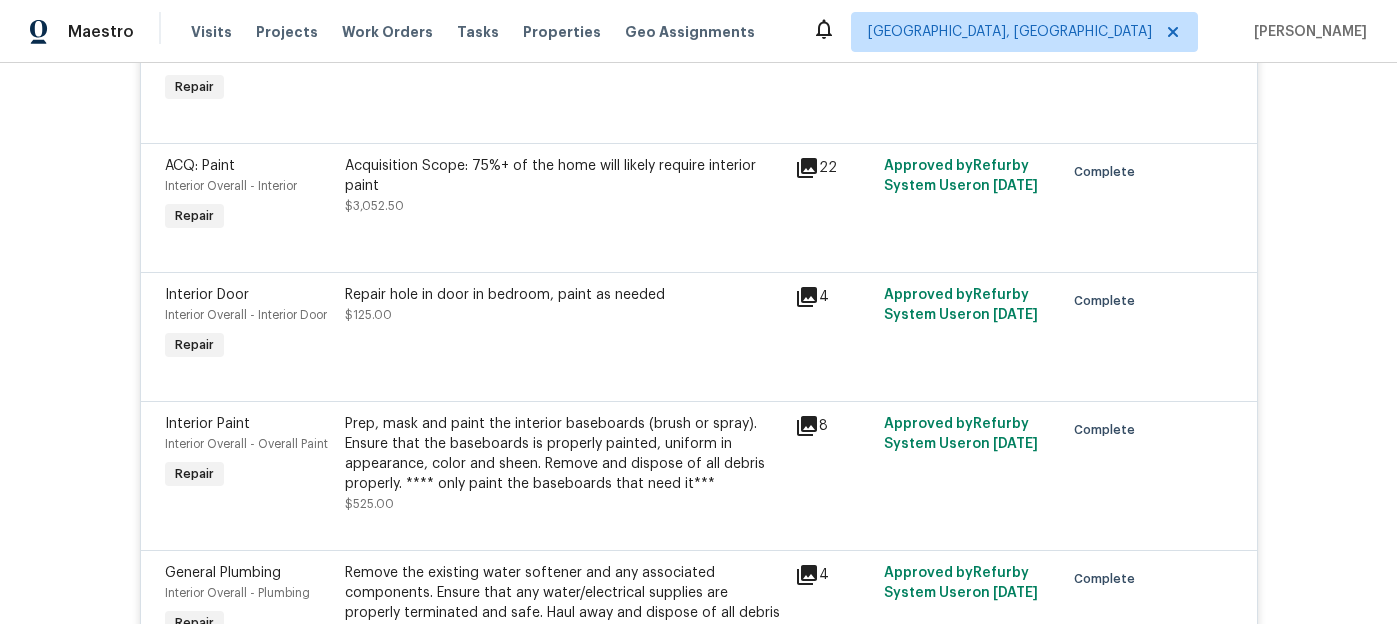scroll, scrollTop: 786, scrollLeft: 0, axis: vertical 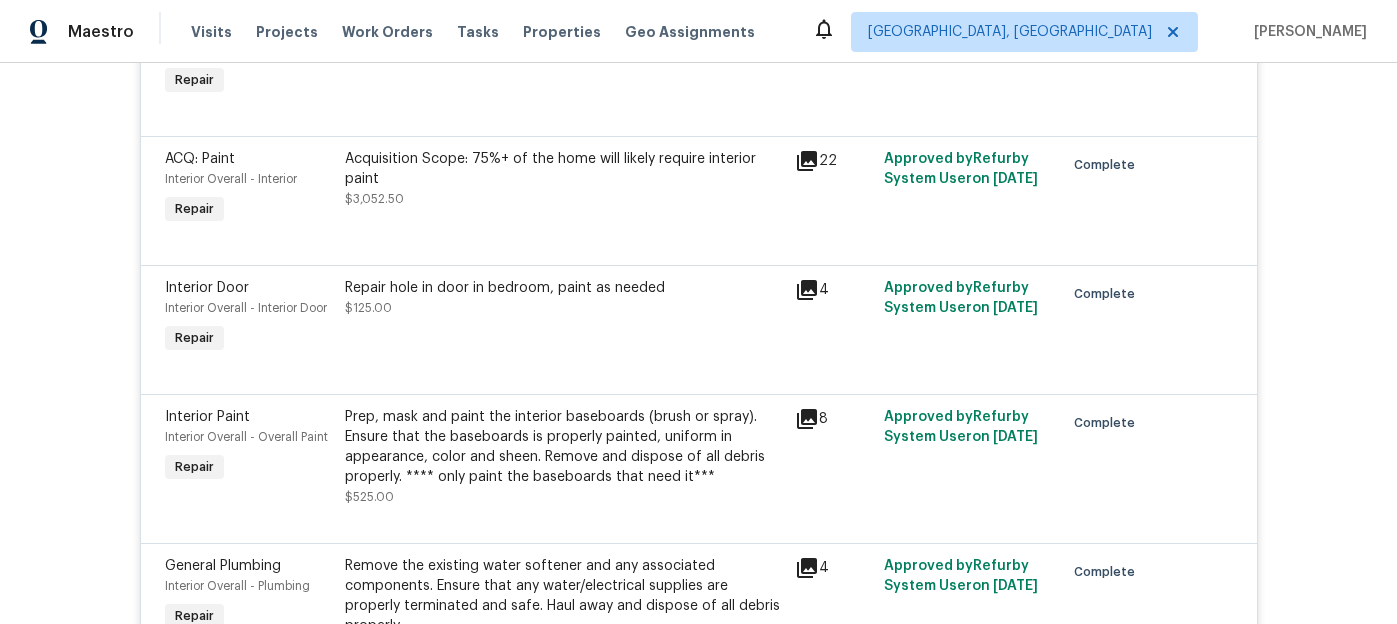 click 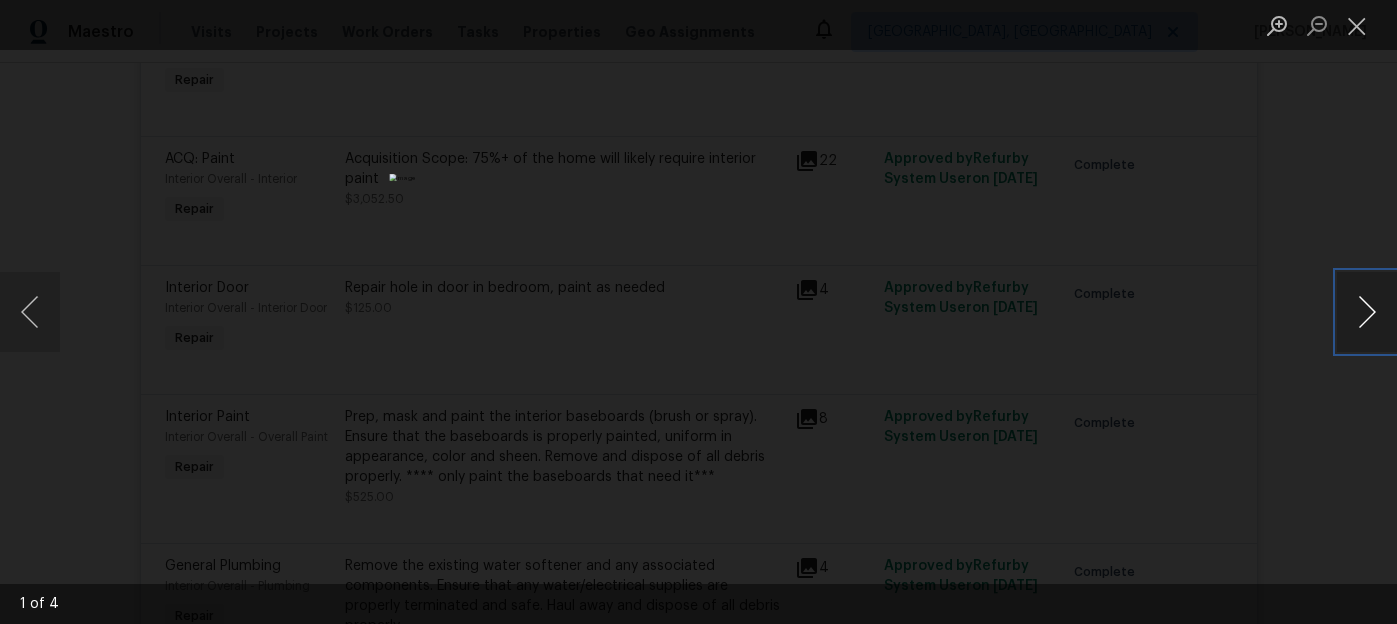 click at bounding box center (1367, 312) 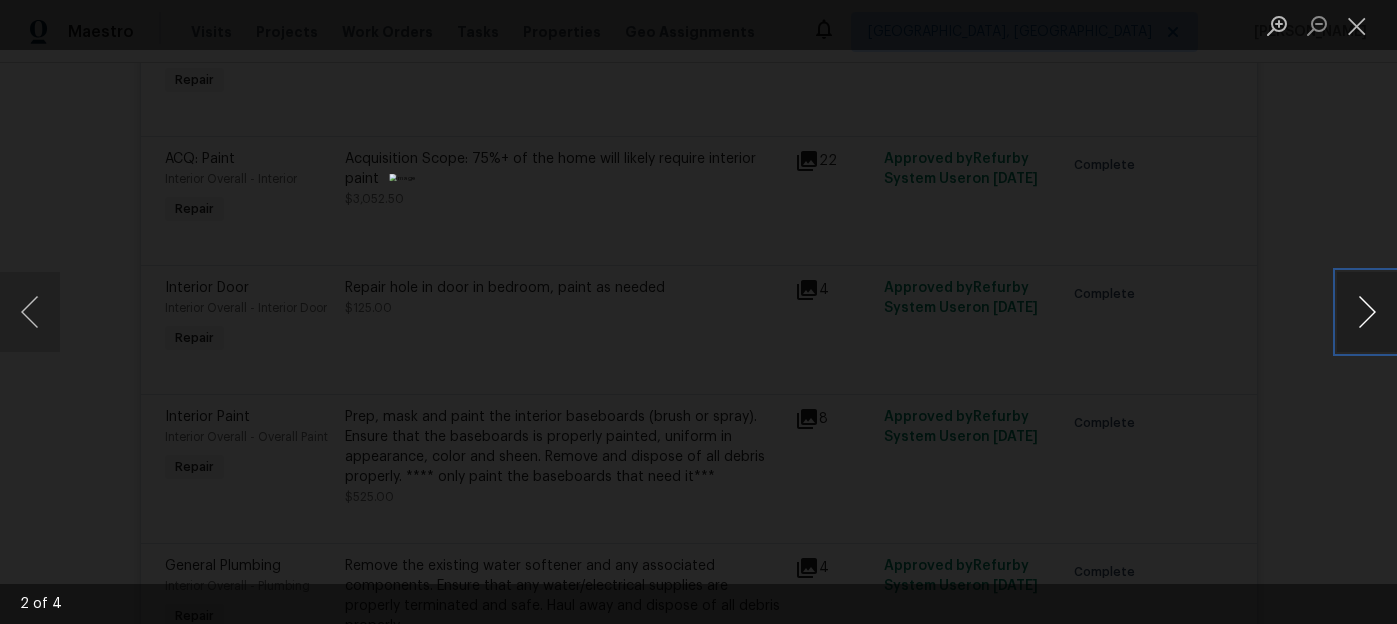 click at bounding box center (1367, 312) 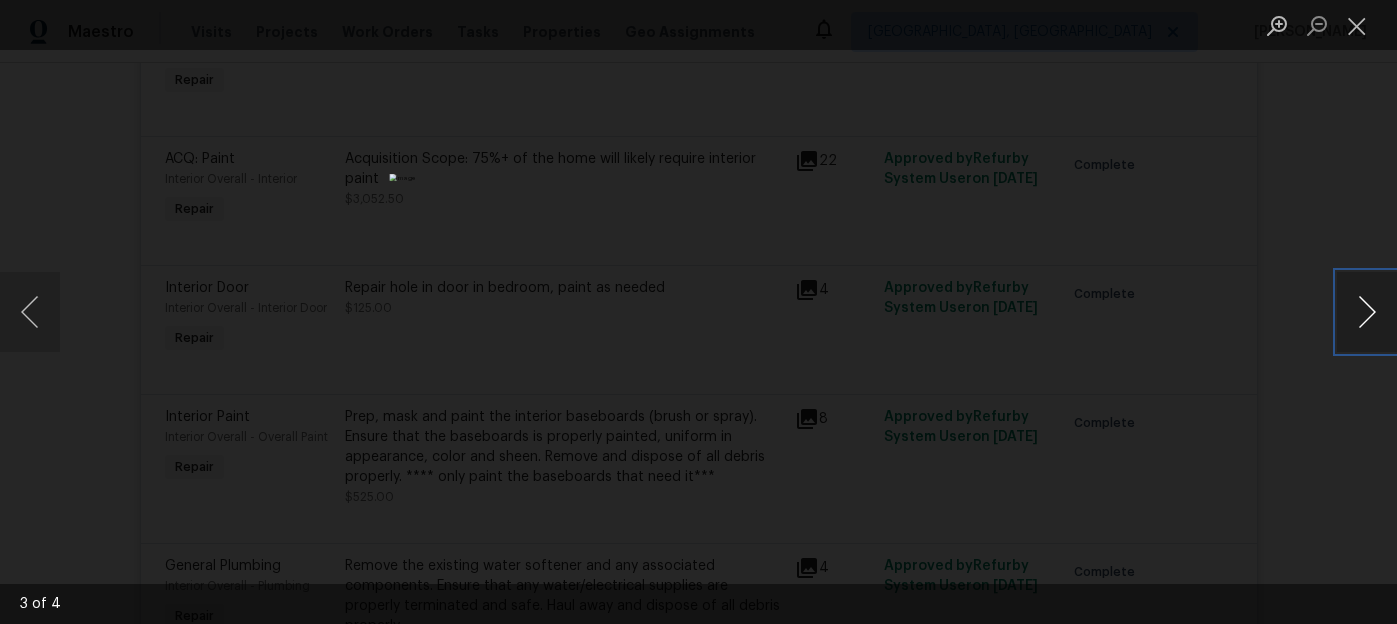click at bounding box center [1367, 312] 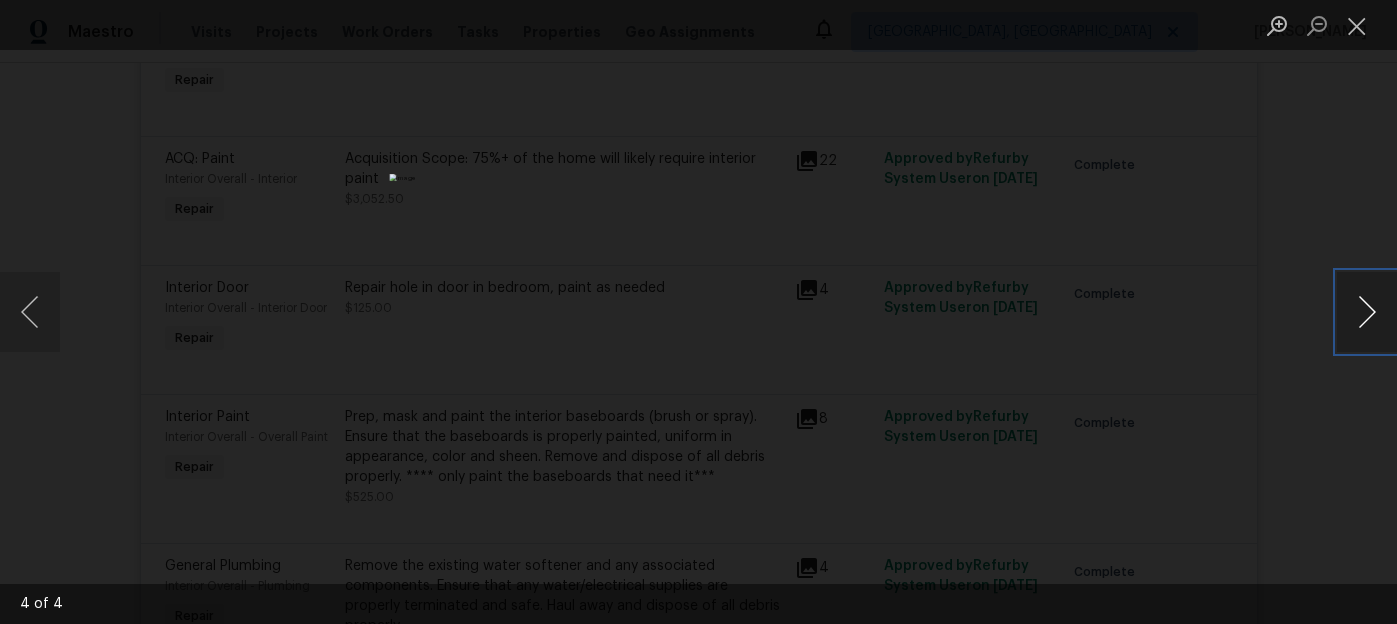 click at bounding box center [1367, 312] 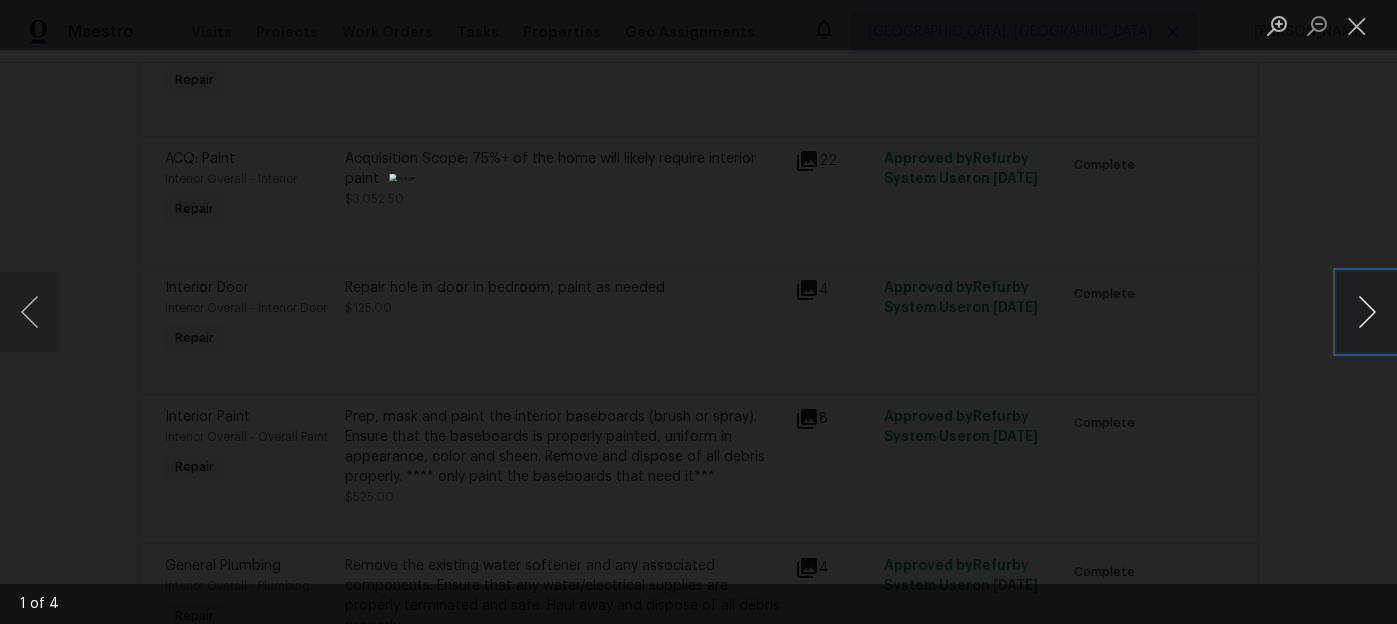 click at bounding box center [1367, 312] 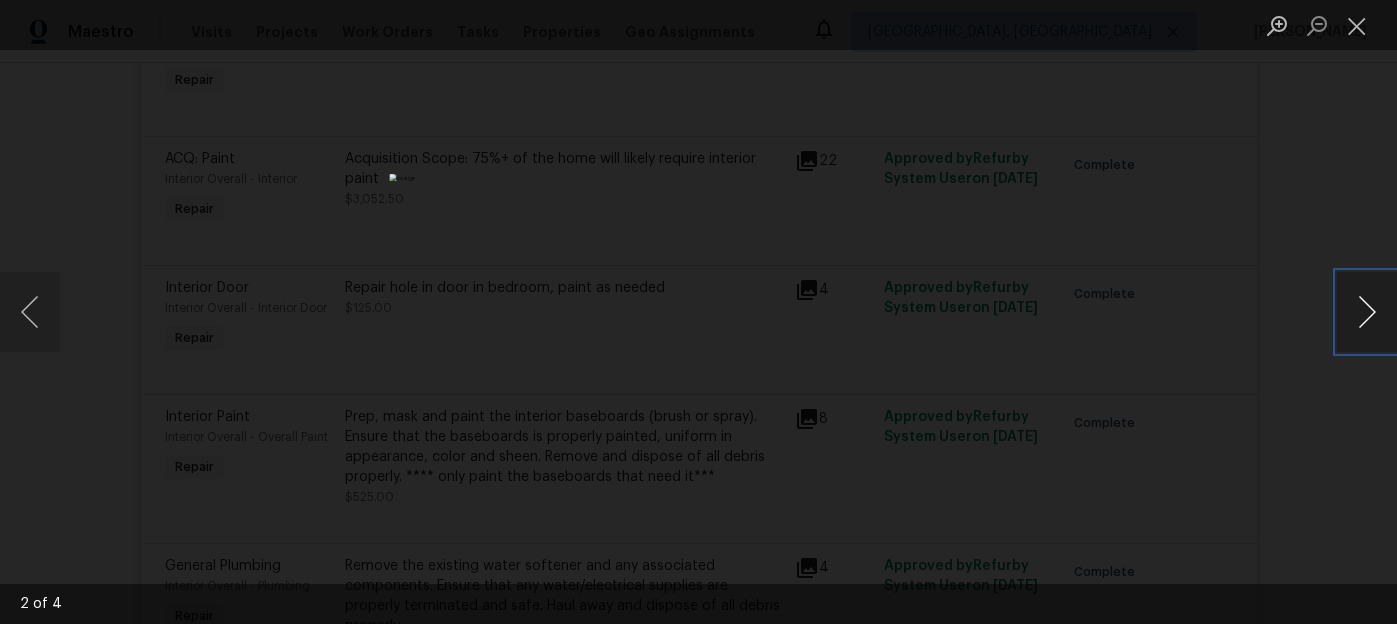 click at bounding box center [1367, 312] 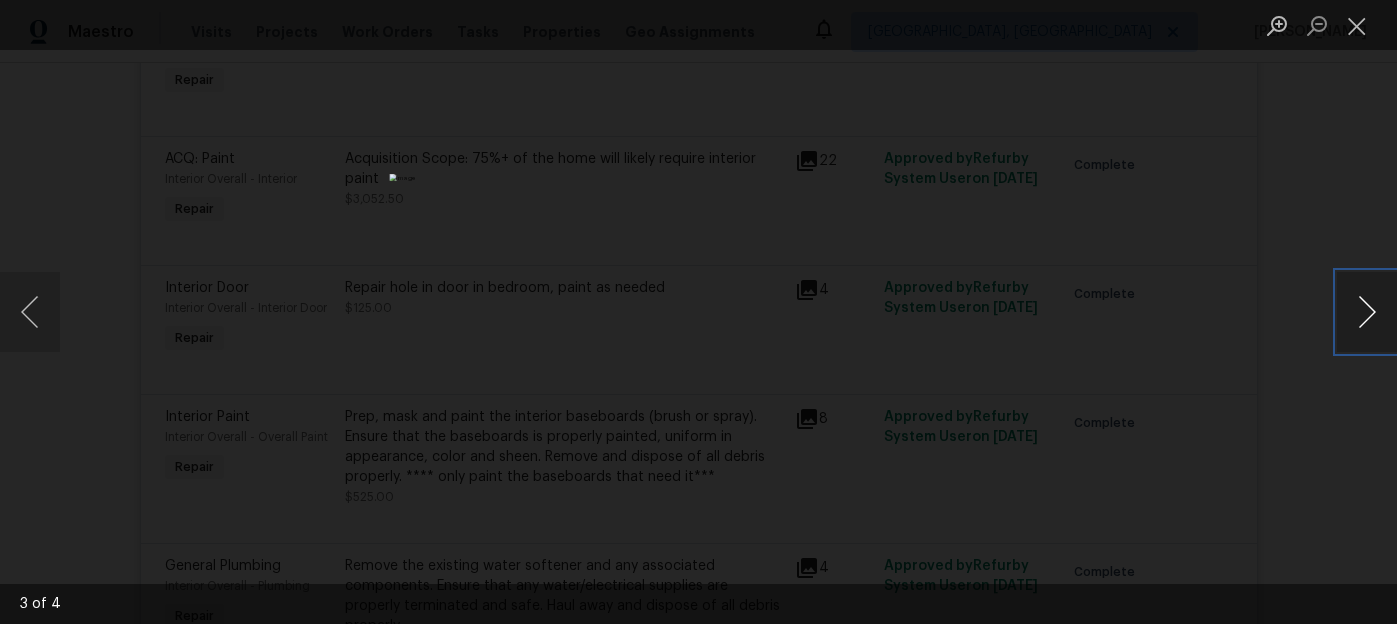 click at bounding box center [1367, 312] 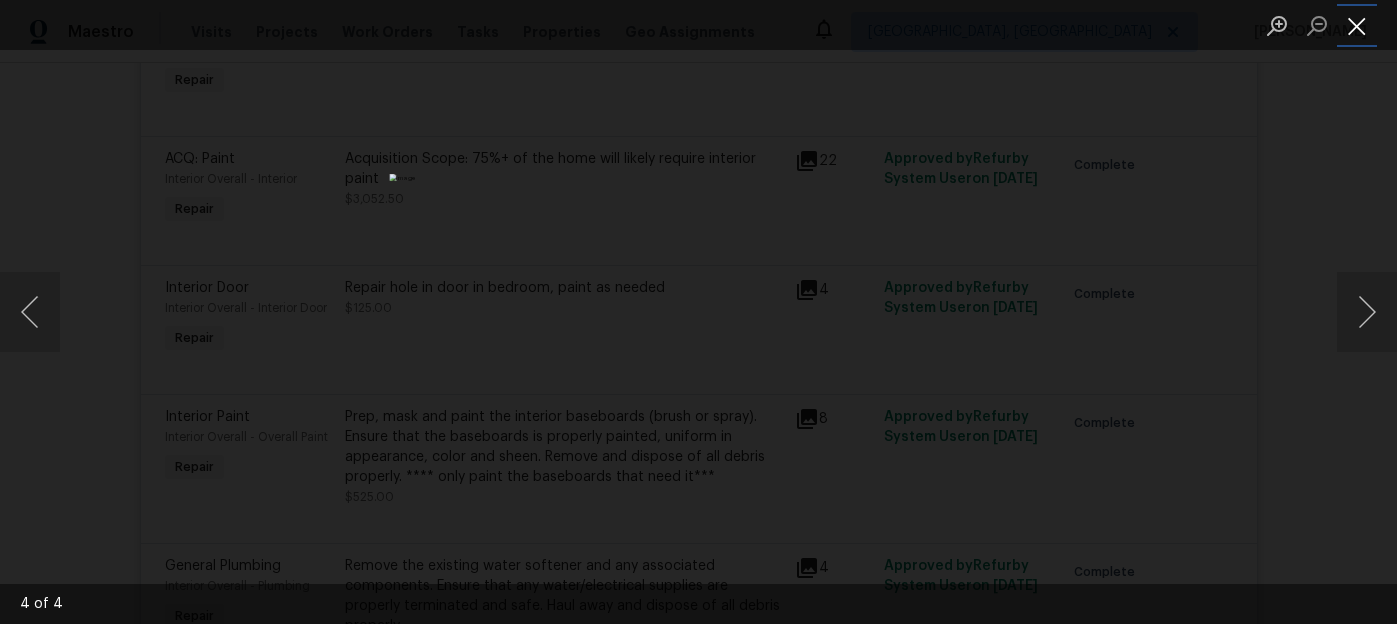 click at bounding box center [1357, 25] 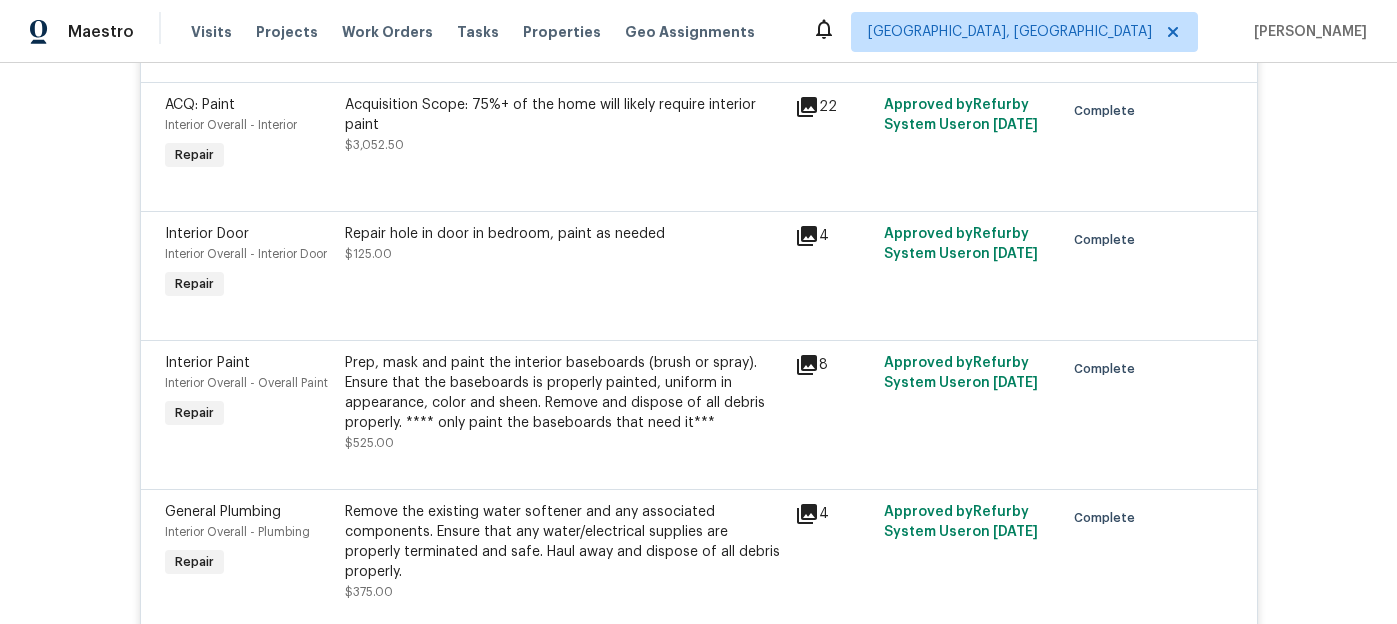 scroll, scrollTop: 841, scrollLeft: 0, axis: vertical 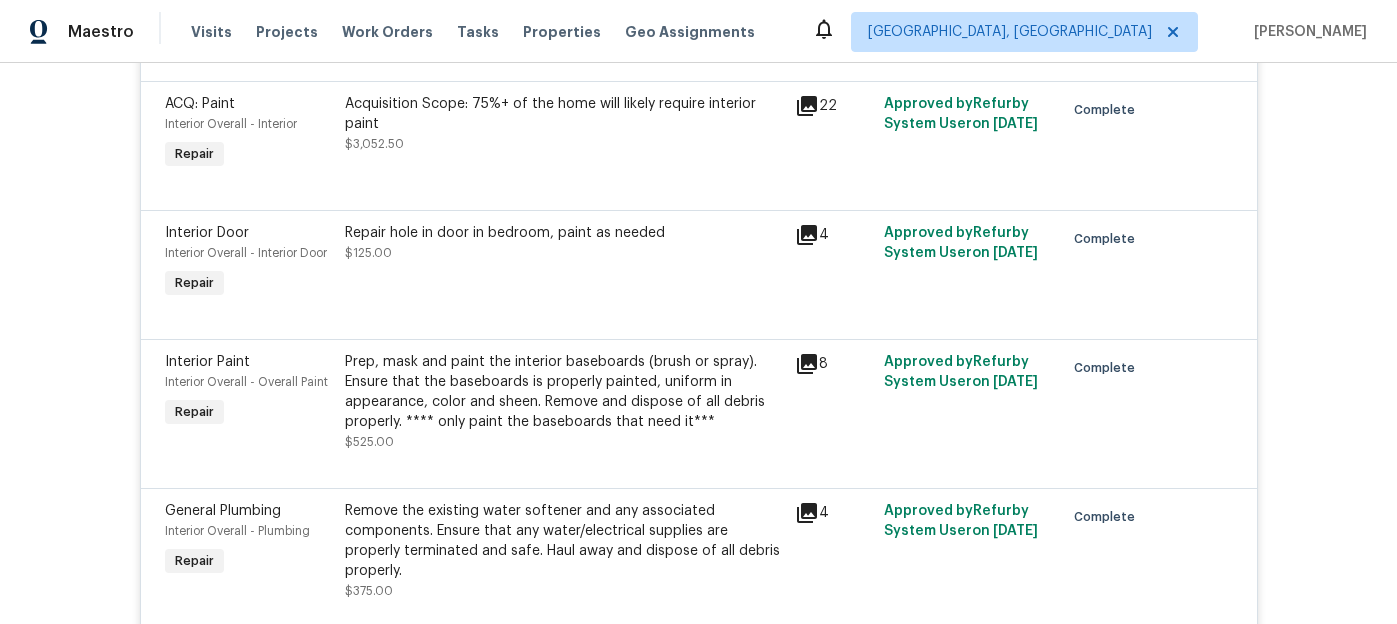 click on "4" at bounding box center (834, 235) 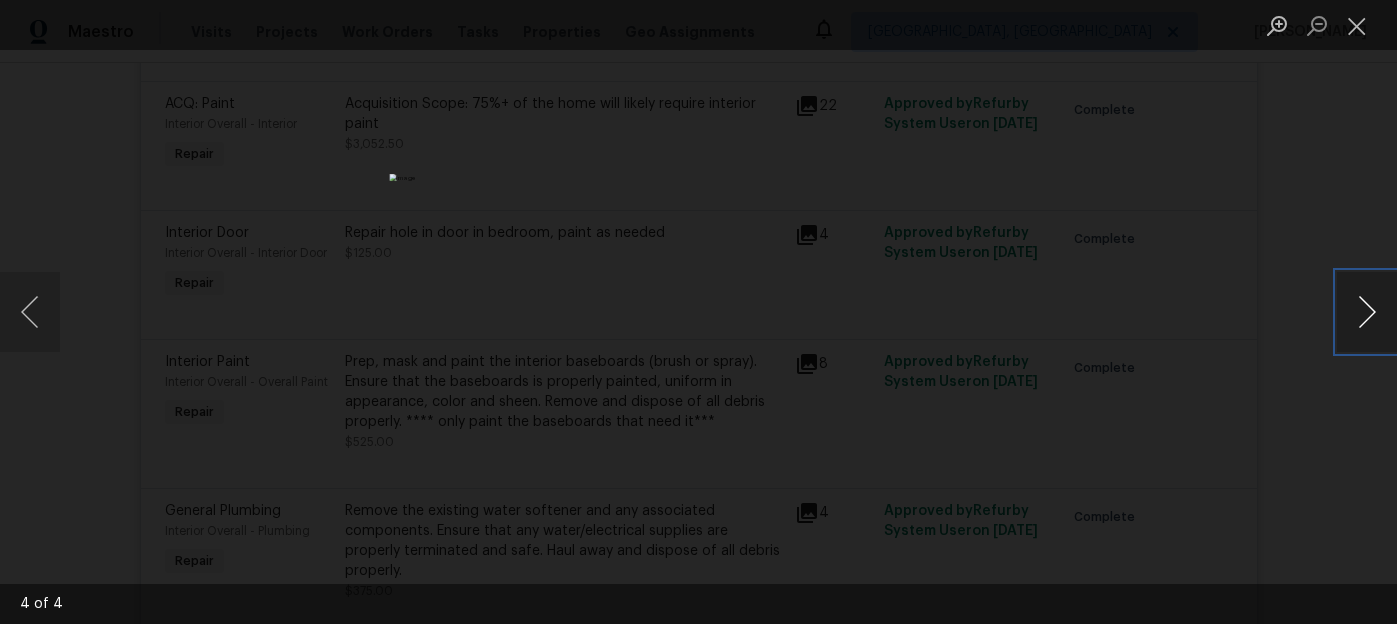 click at bounding box center (1367, 312) 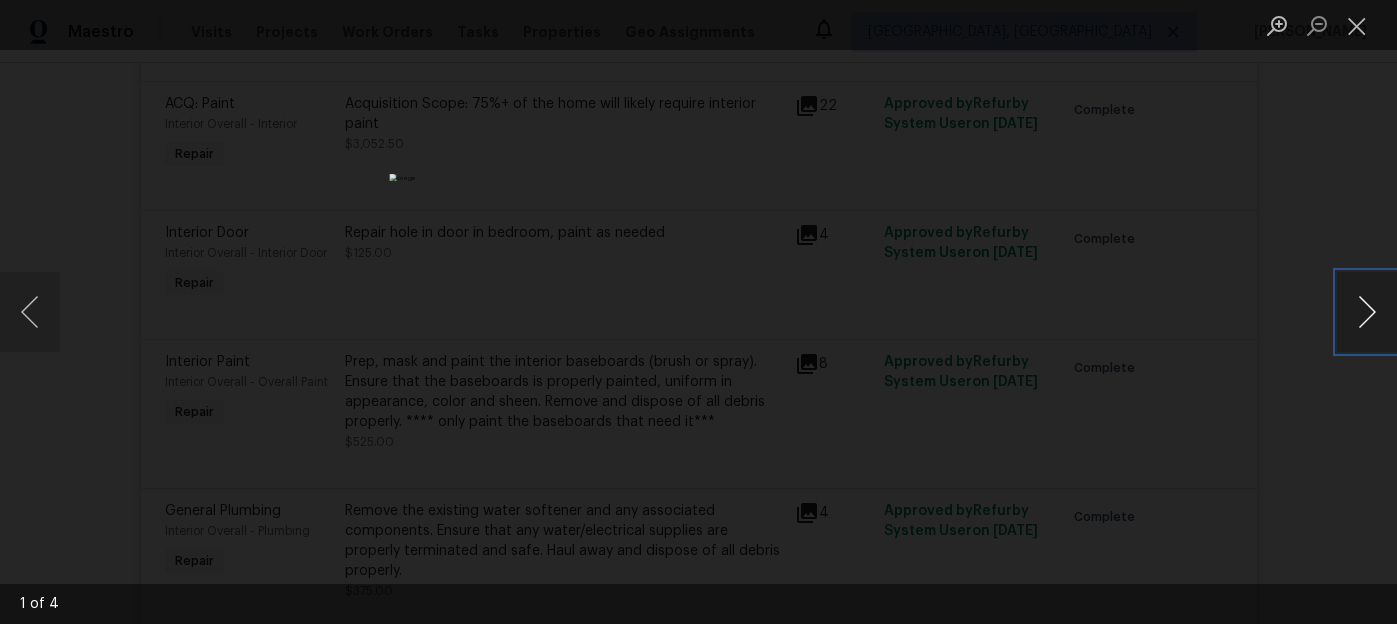 click at bounding box center (1367, 312) 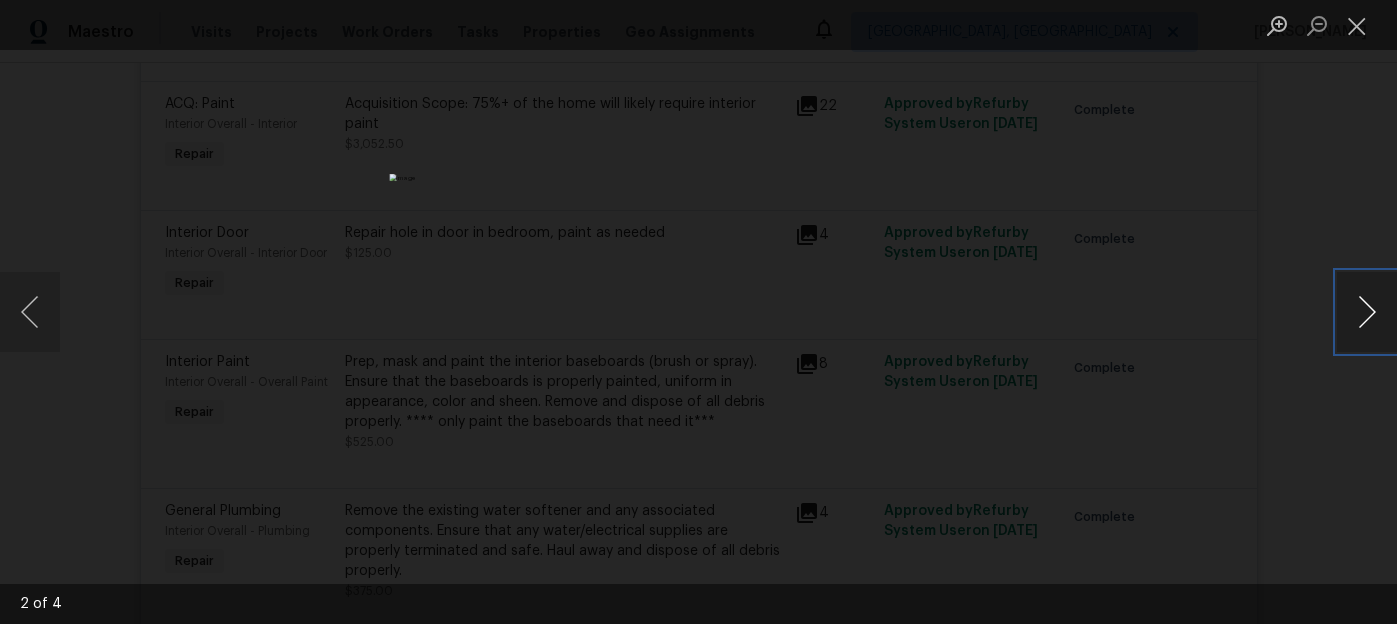 click at bounding box center (1367, 312) 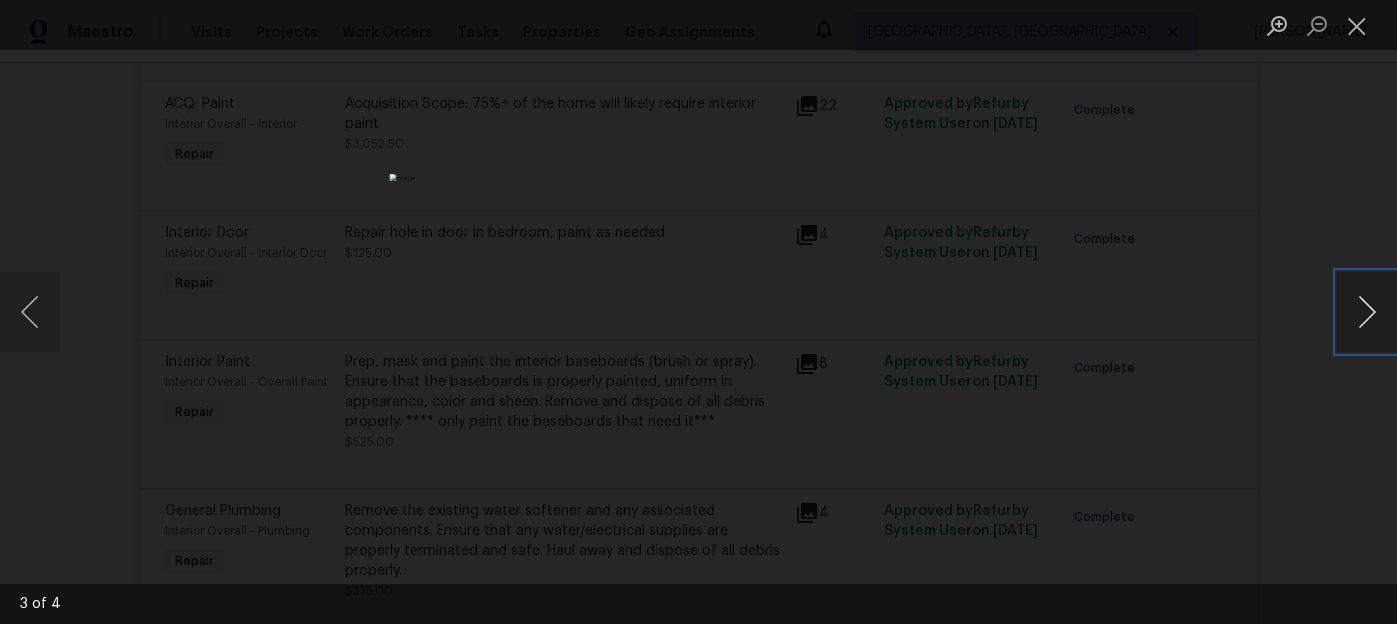 click at bounding box center (1367, 312) 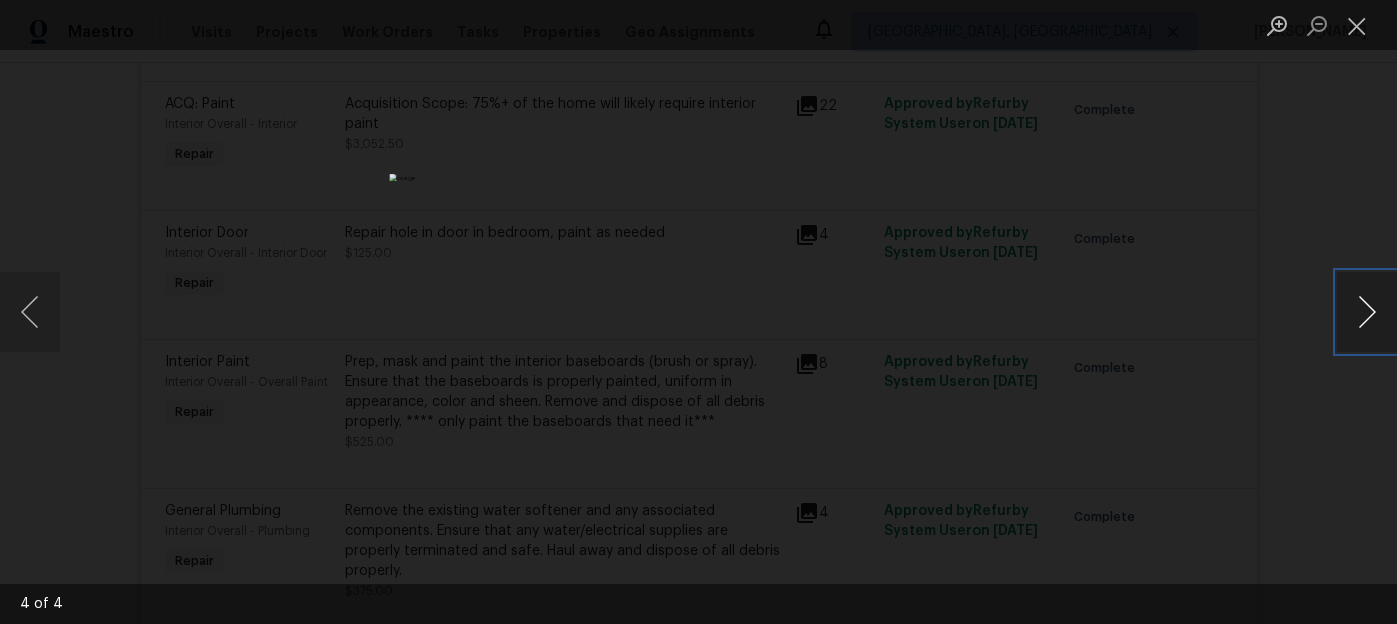 click at bounding box center (1367, 312) 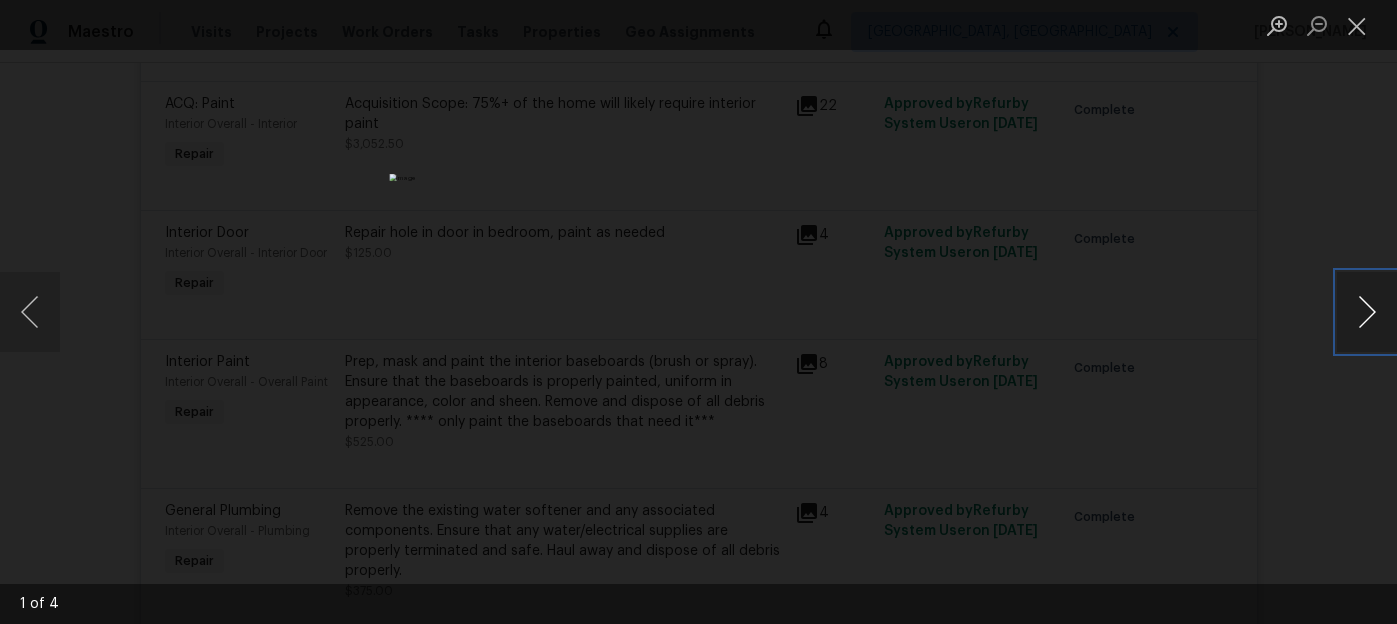 click at bounding box center [1367, 312] 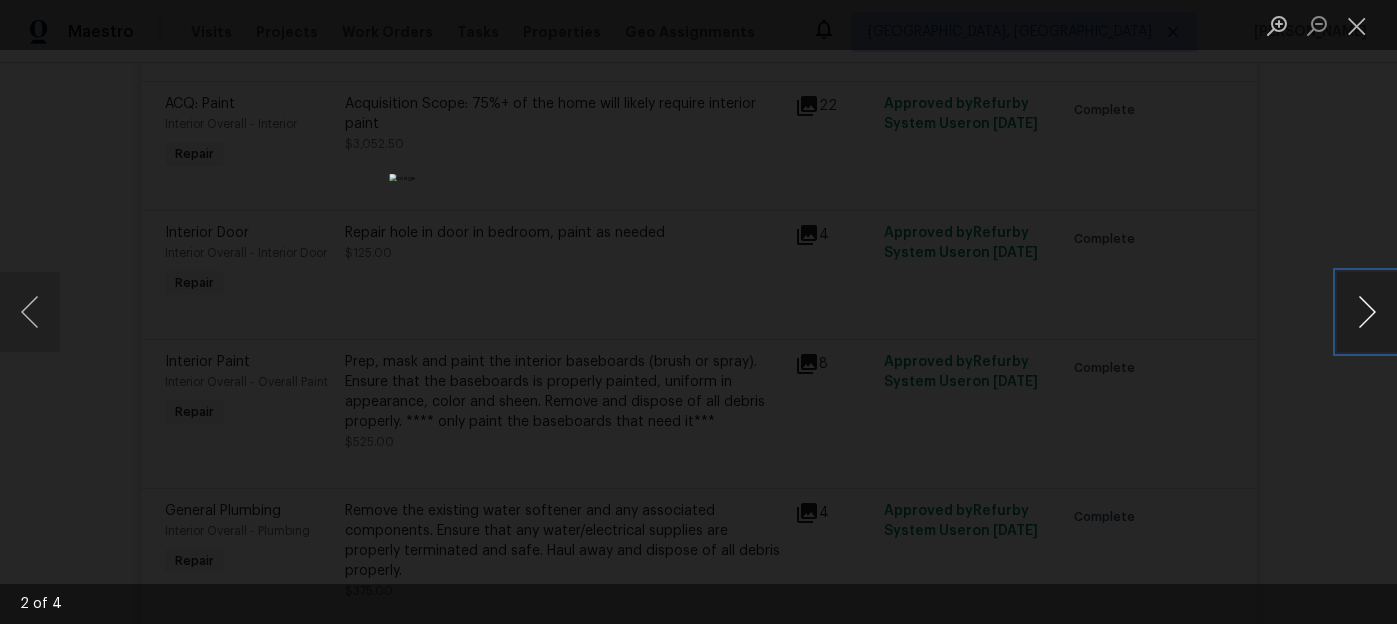 click at bounding box center [1367, 312] 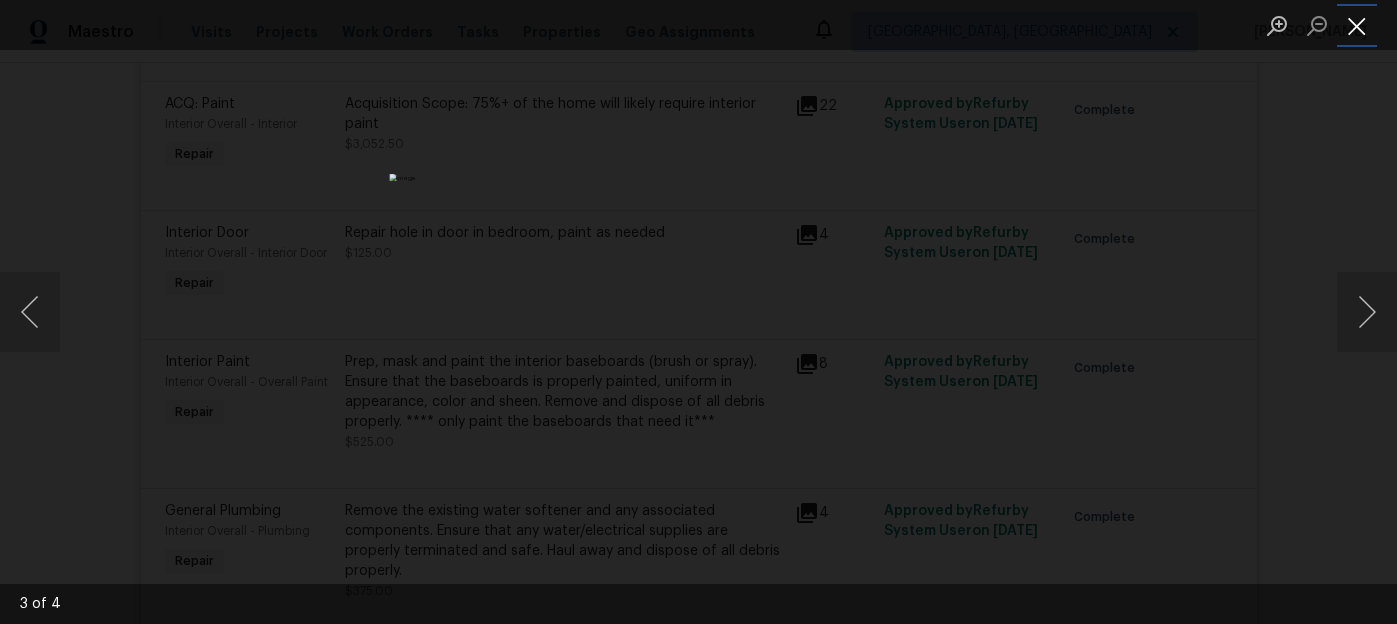 click at bounding box center [1357, 25] 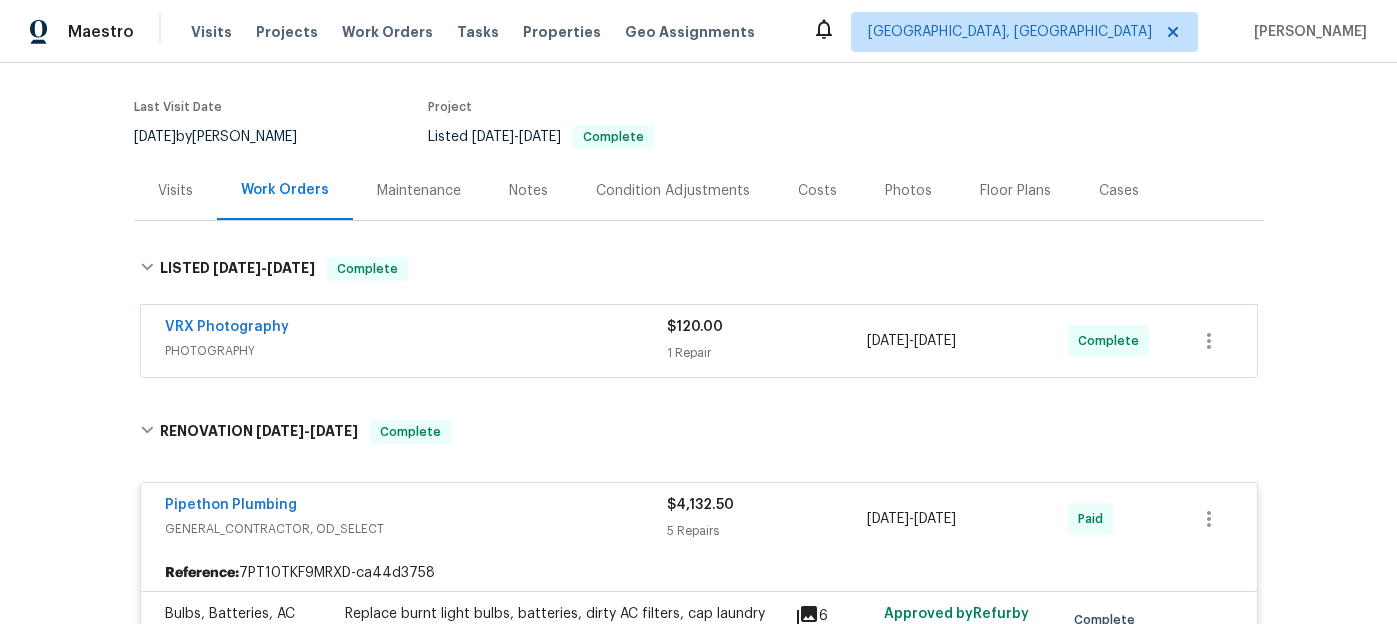 scroll, scrollTop: 157, scrollLeft: 0, axis: vertical 